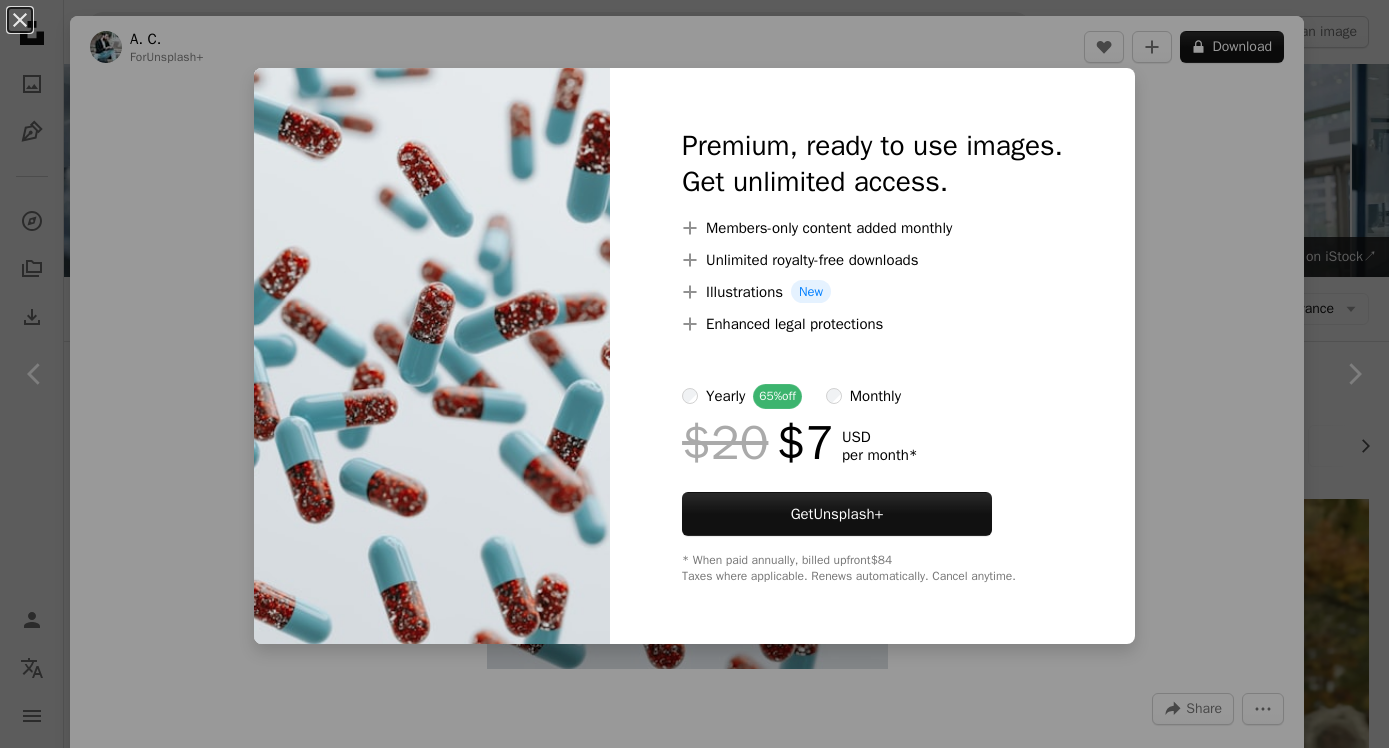 scroll, scrollTop: 9586, scrollLeft: 0, axis: vertical 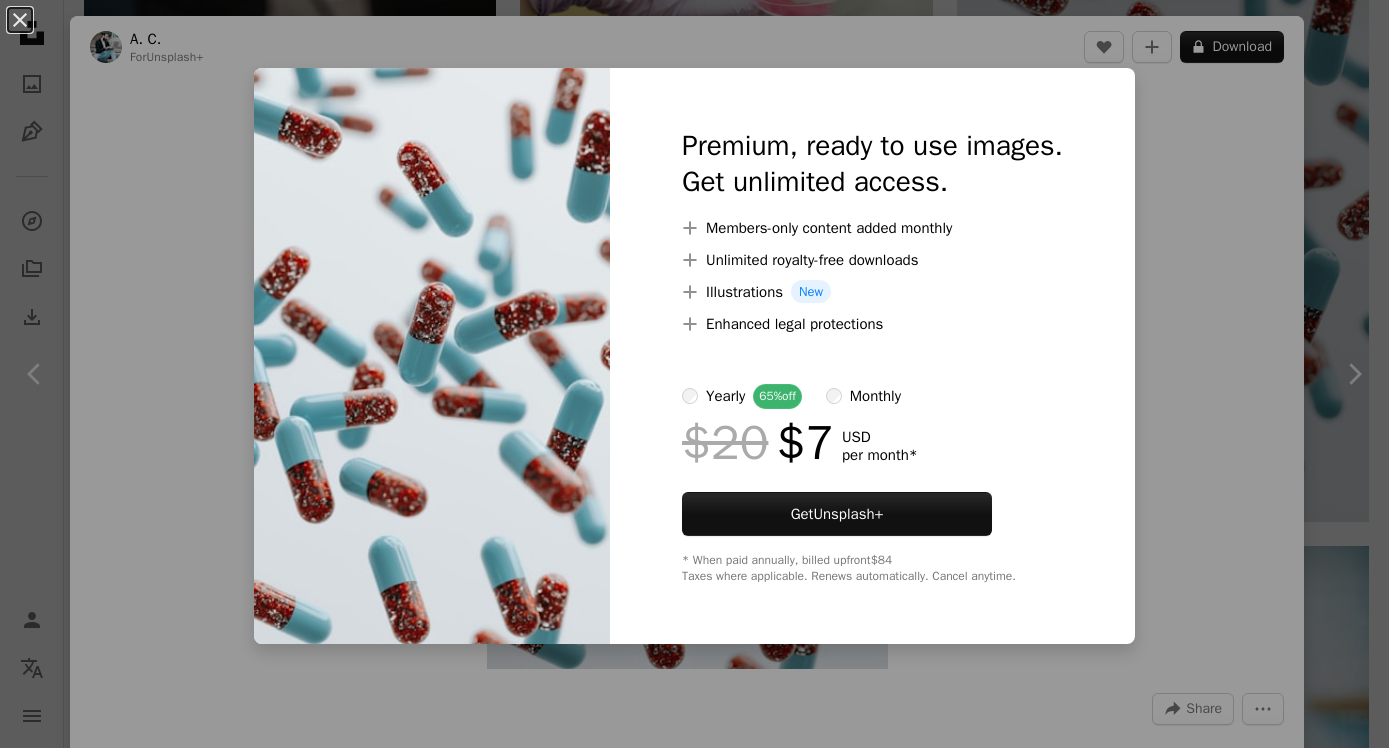 click on "monthly" at bounding box center (875, 396) 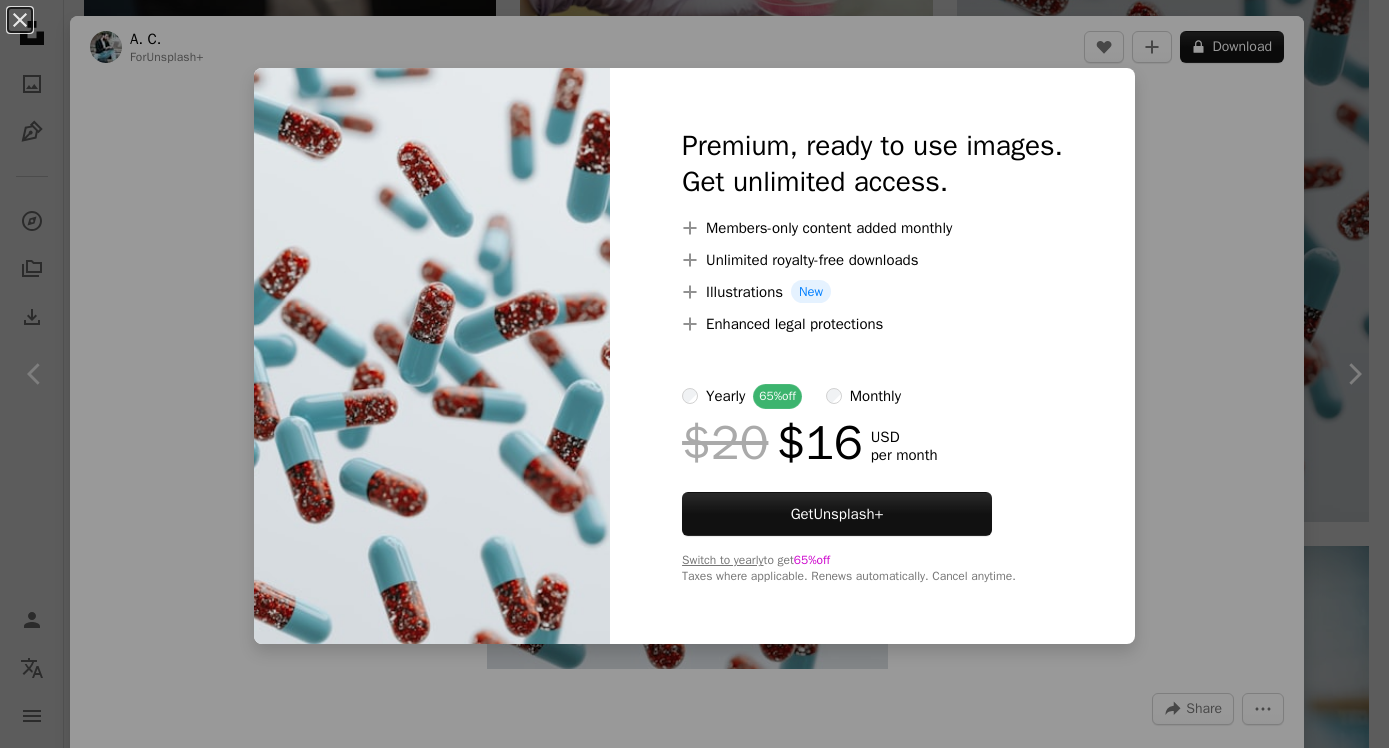 click on "yearly" at bounding box center (725, 396) 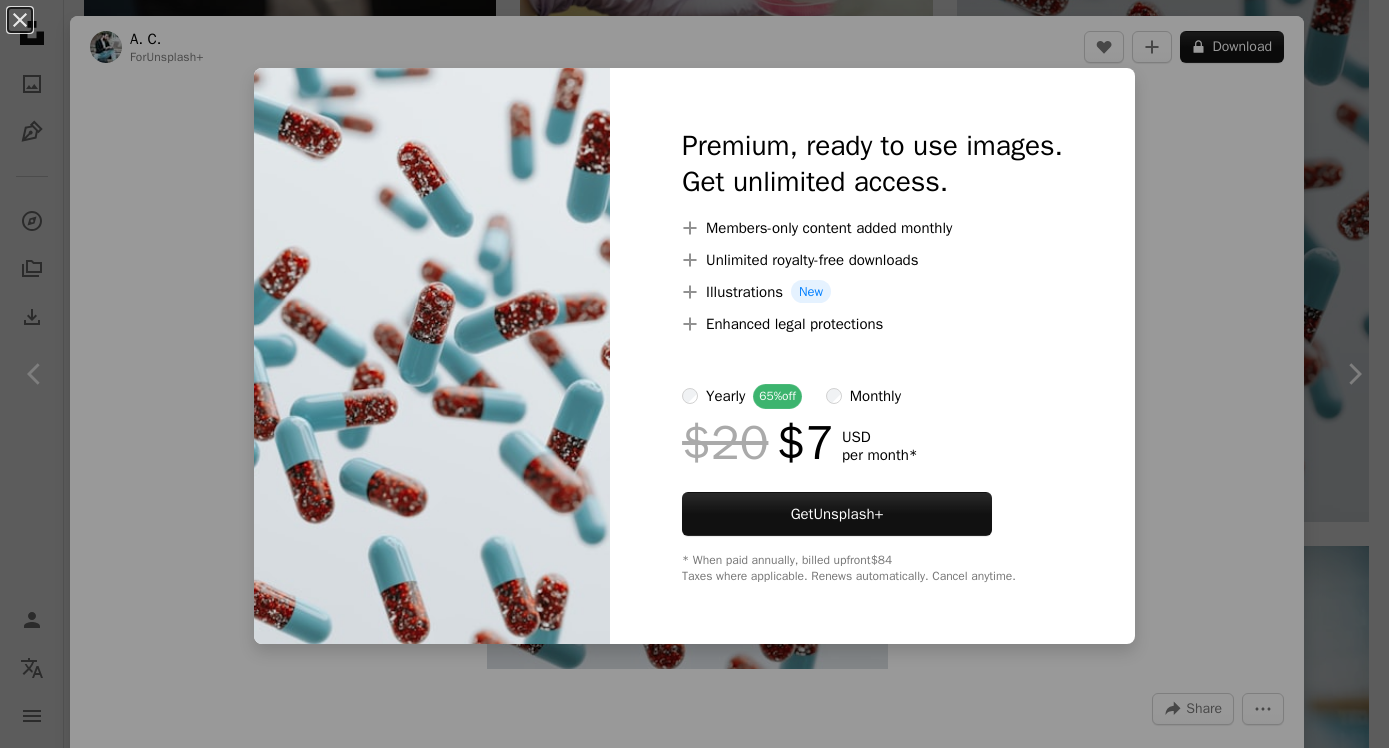 click on "monthly" at bounding box center (875, 396) 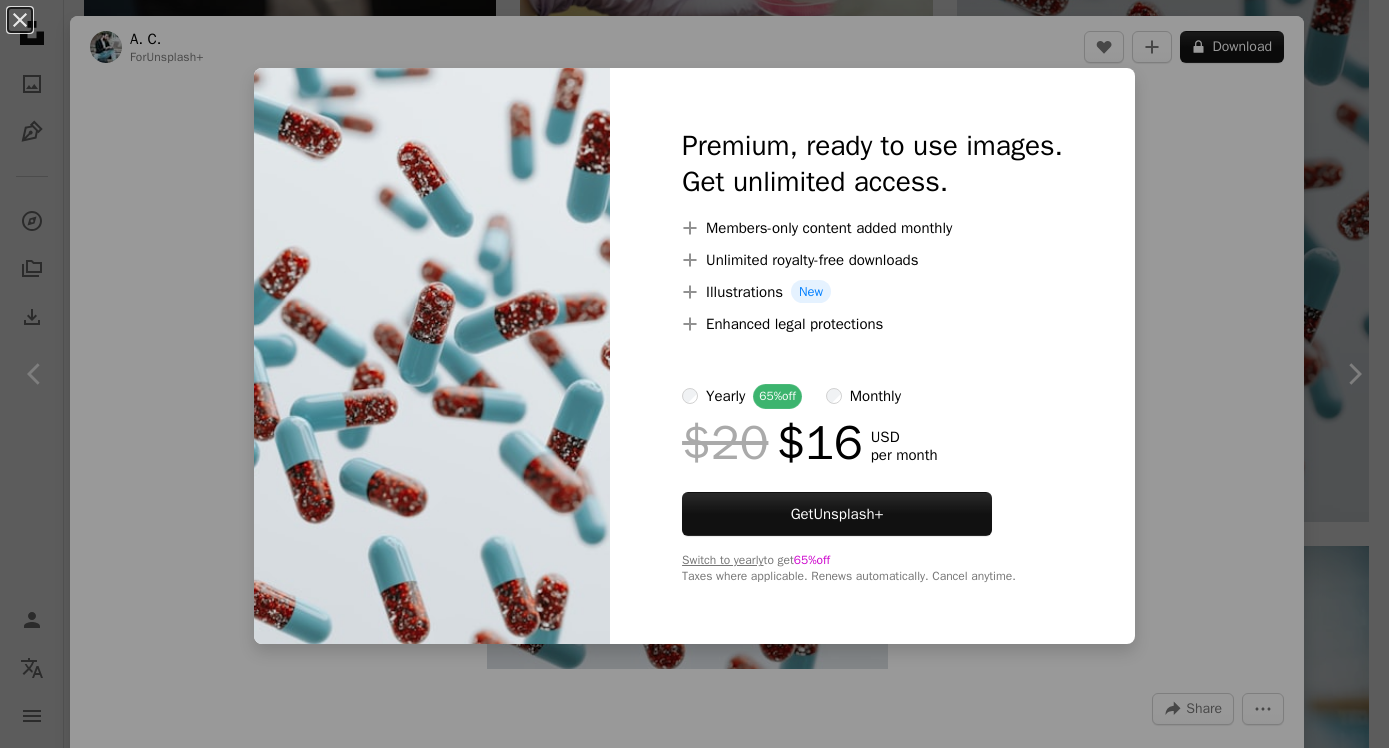 click on "yearly" at bounding box center (725, 396) 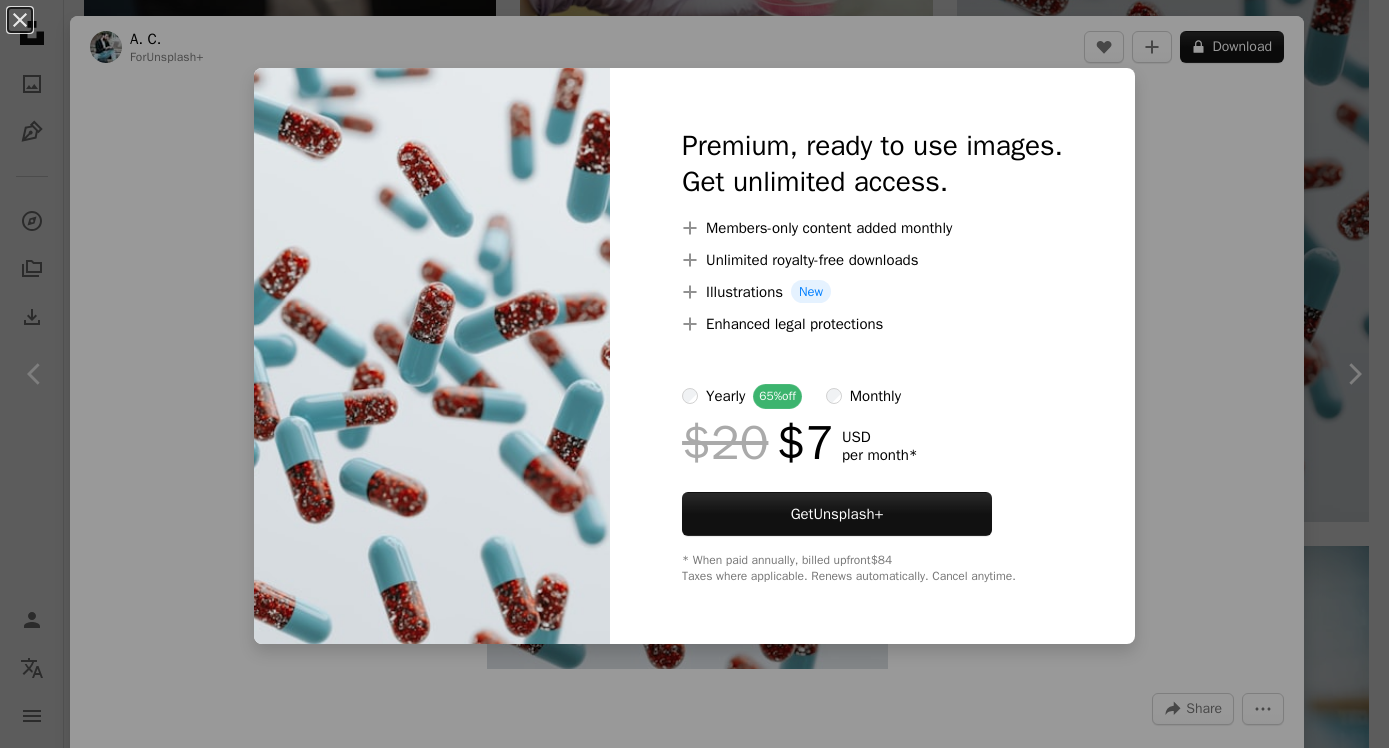 click on "An X shape Premium, ready to use images. Get unlimited access. A plus sign Members-only content added monthly A plus sign Unlimited royalty-free downloads A plus sign Illustrations  New A plus sign Enhanced legal protections yearly 65%  off monthly $20   $7 USD per month * Get  Unsplash+ * When paid annually, billed upfront  $84 Taxes where applicable. Renews automatically. Cancel anytime." at bounding box center [694, 374] 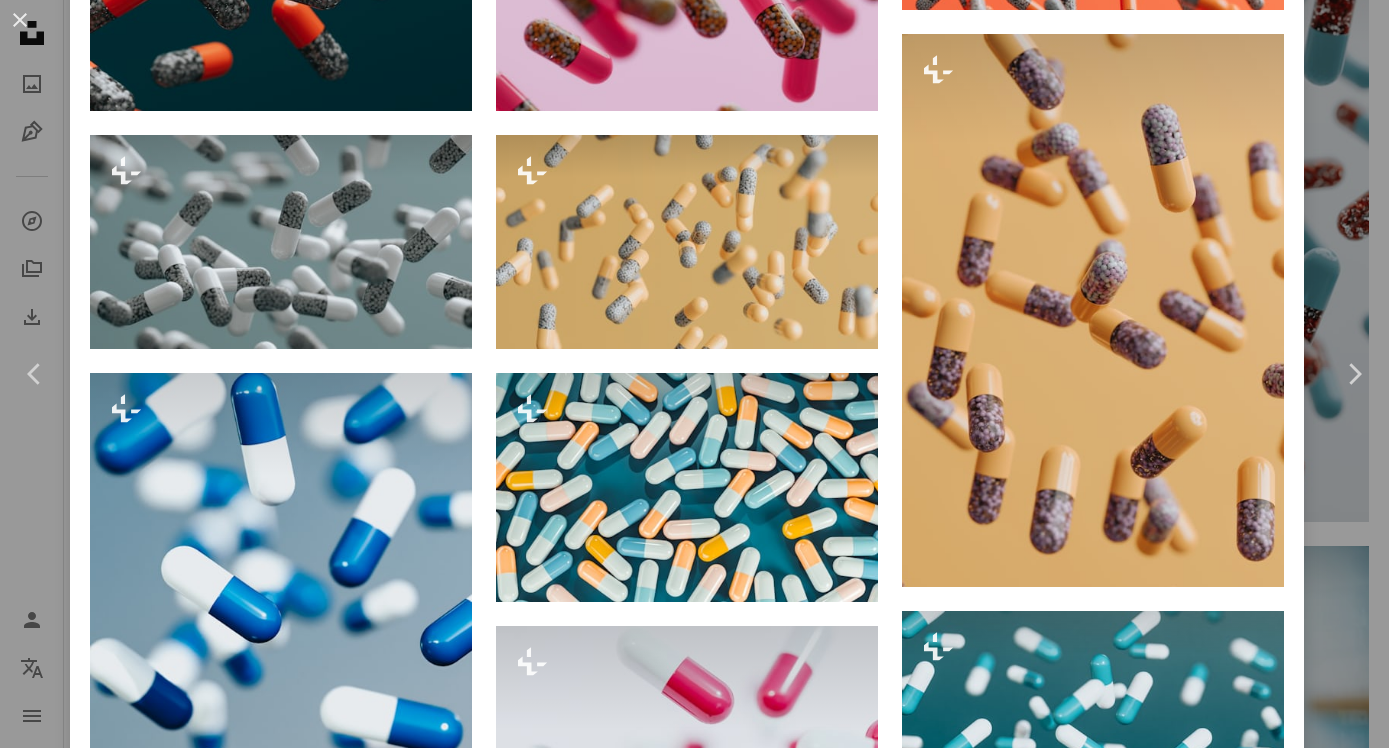 scroll, scrollTop: 2885, scrollLeft: 0, axis: vertical 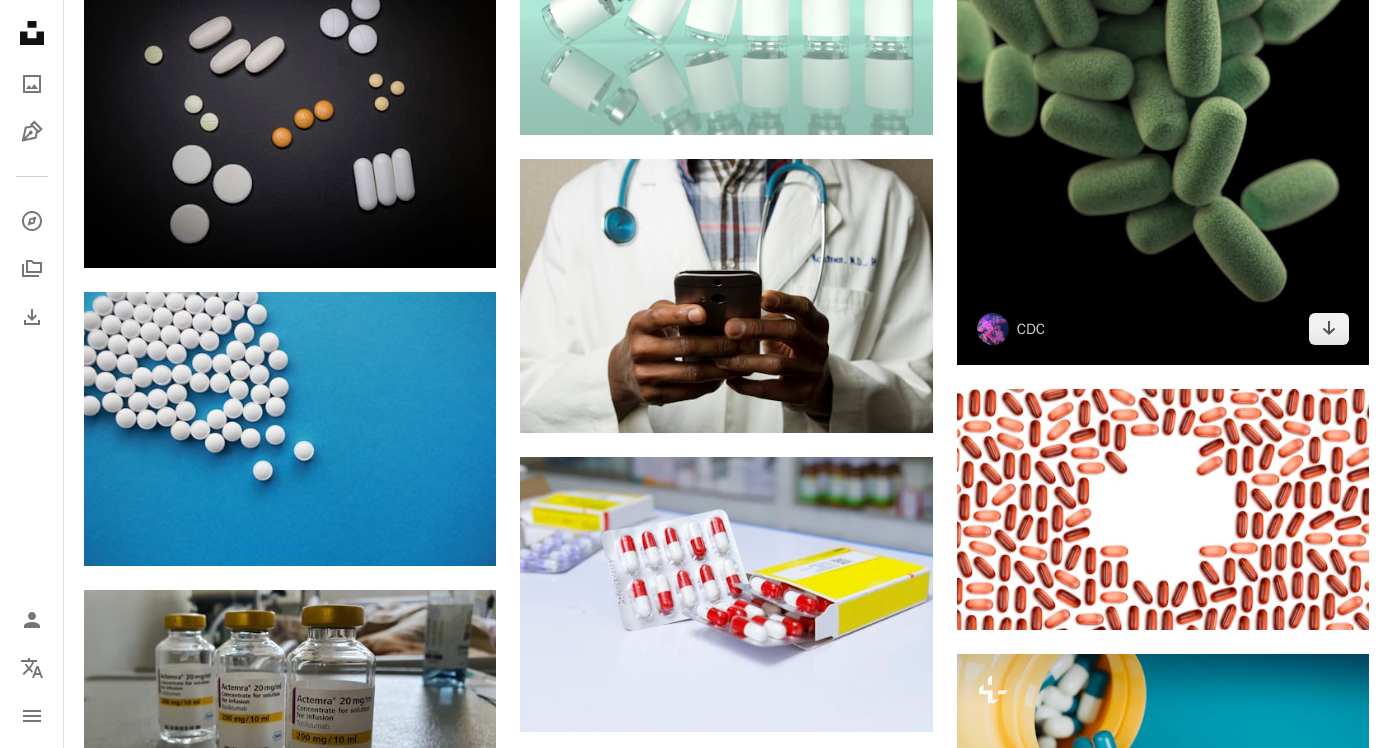 click at bounding box center (1163, 98) 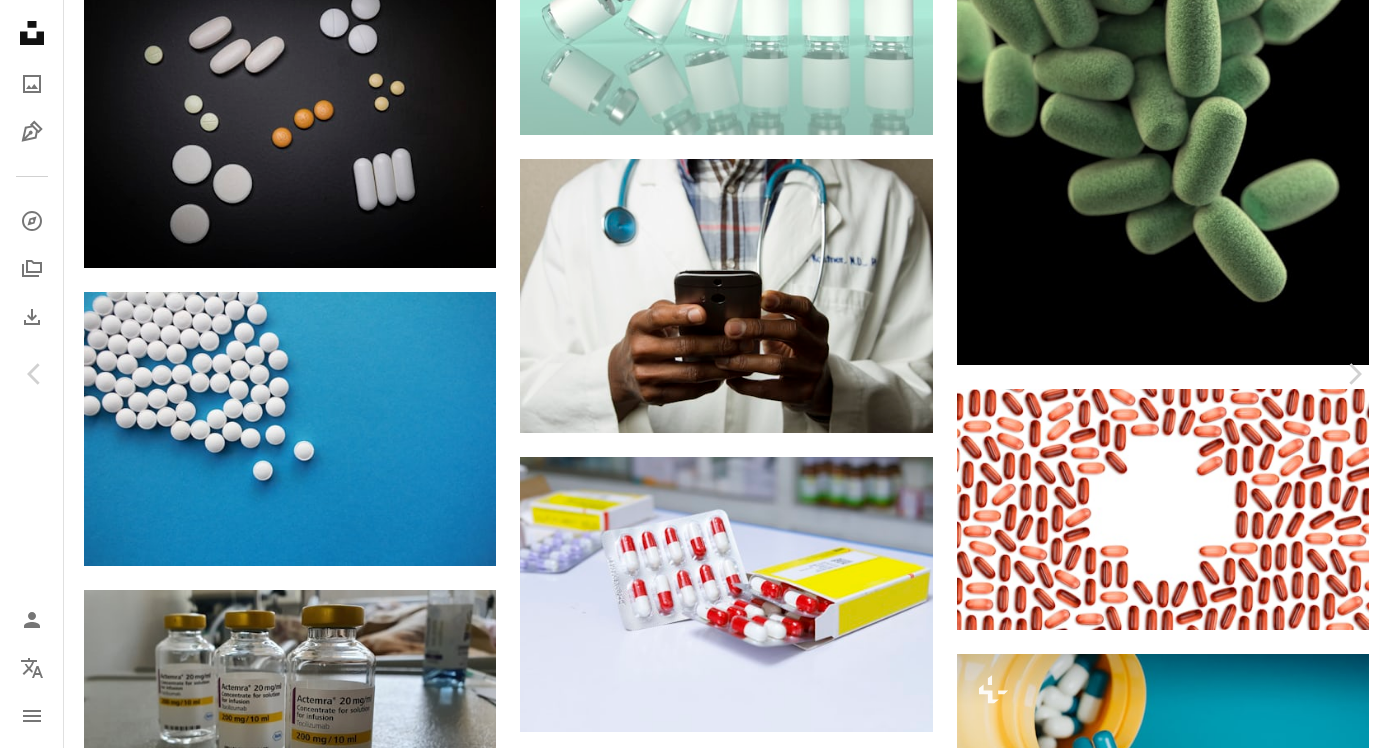 scroll, scrollTop: 21177, scrollLeft: 0, axis: vertical 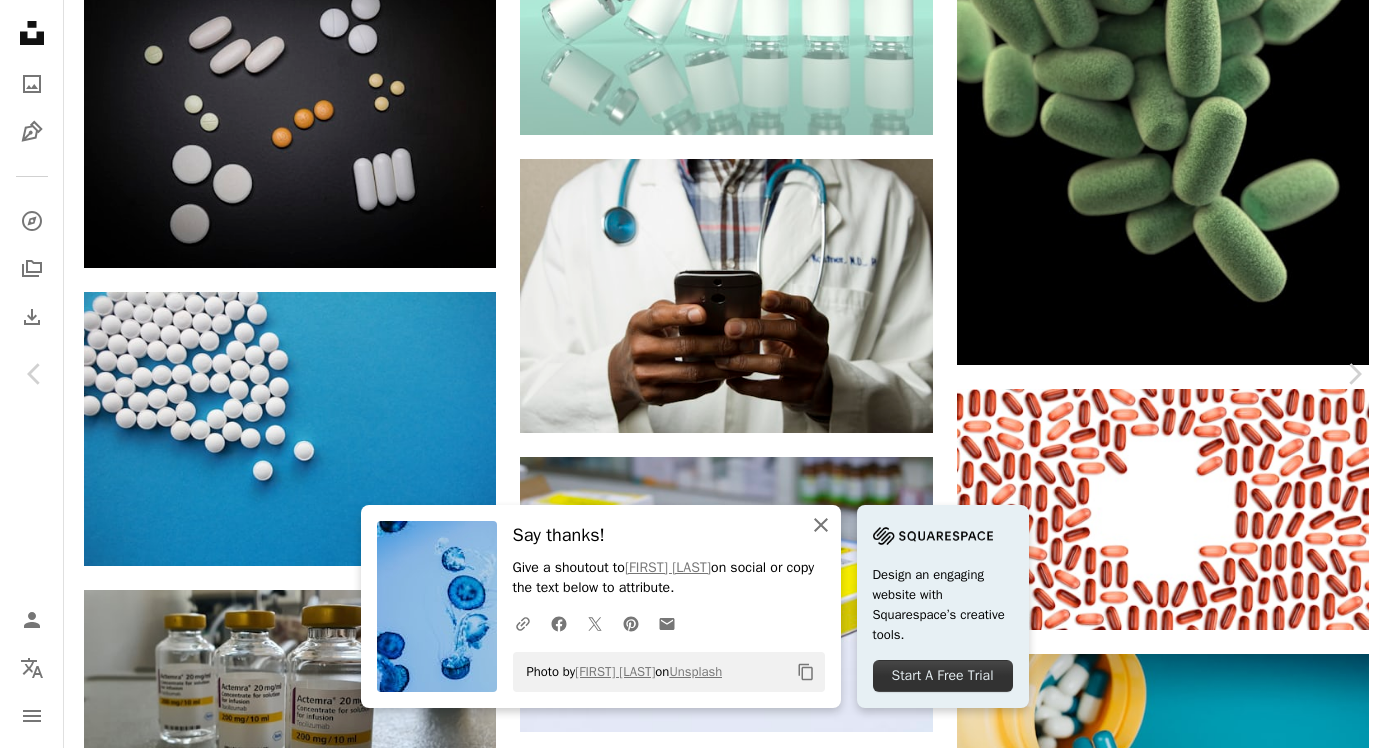 click on "An X shape" 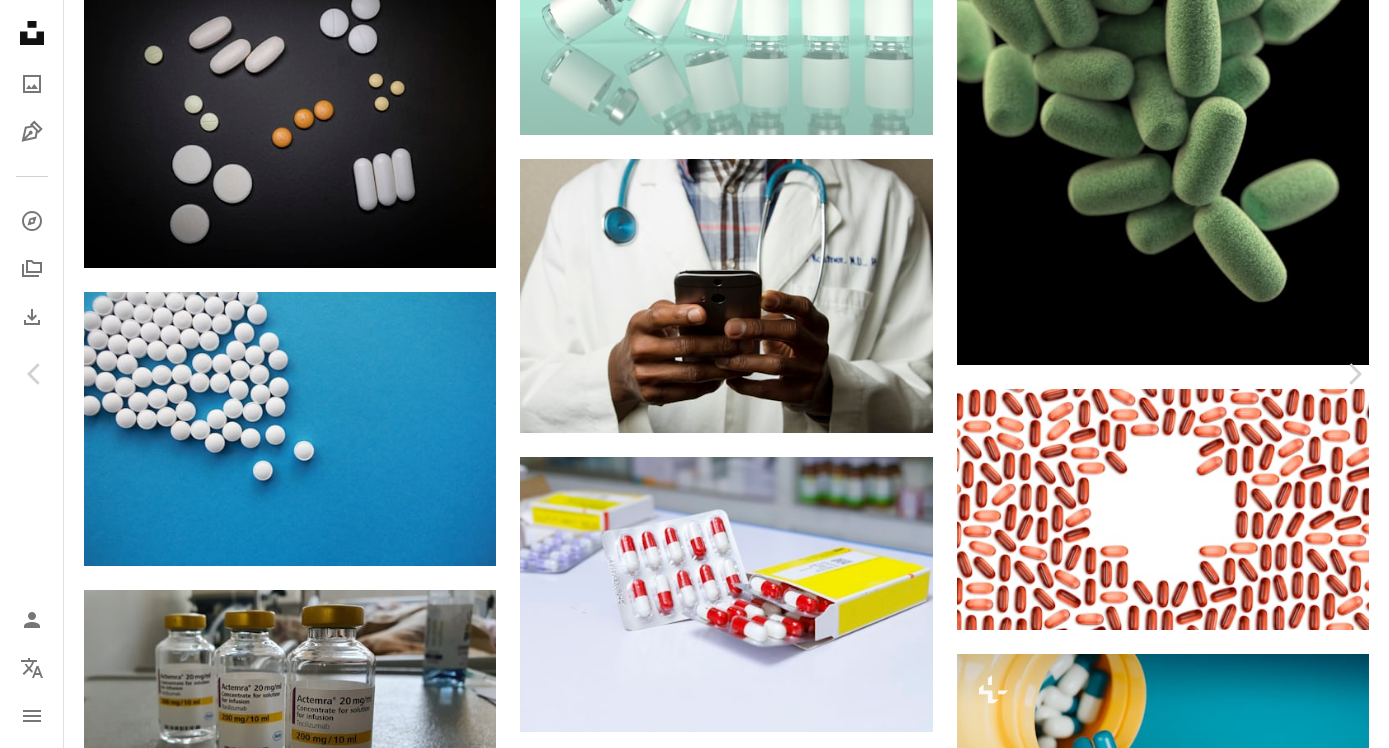scroll, scrollTop: 27621, scrollLeft: 0, axis: vertical 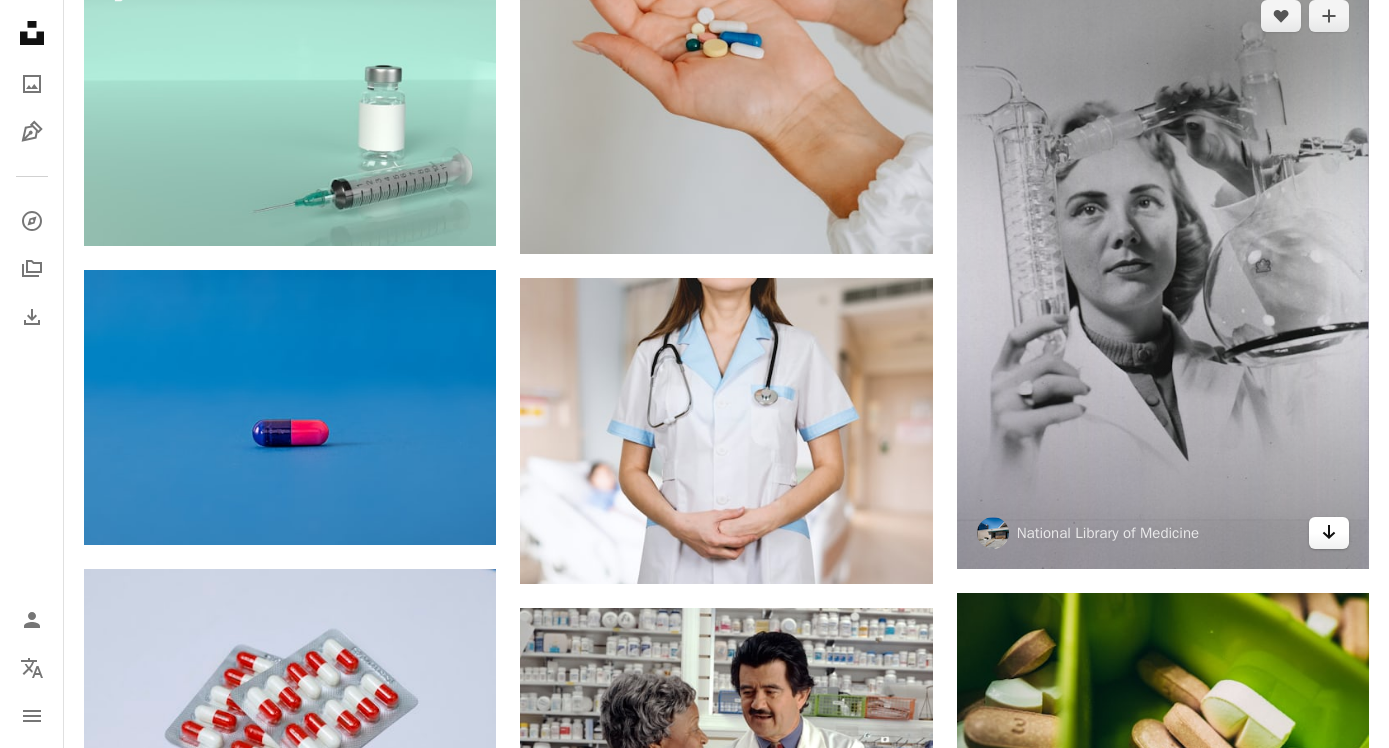 click on "Arrow pointing down" 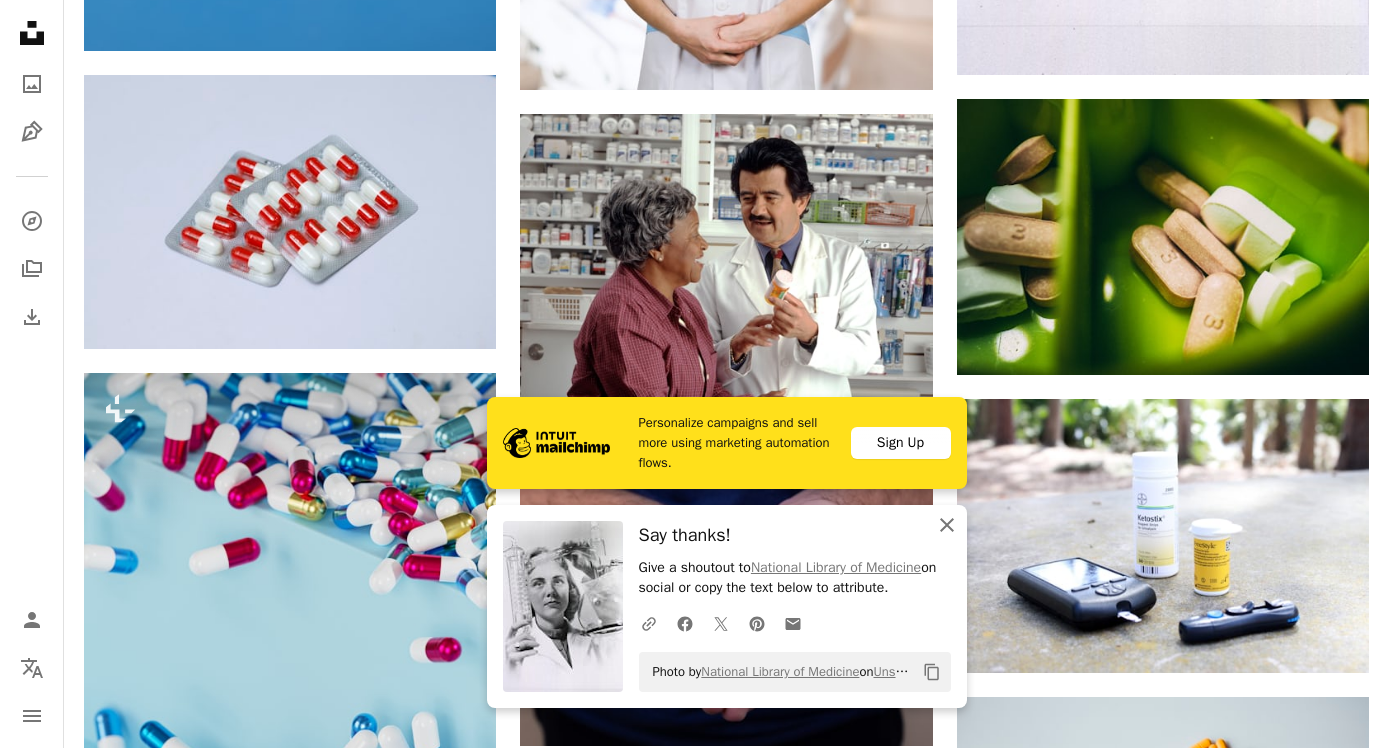 click on "An X shape" 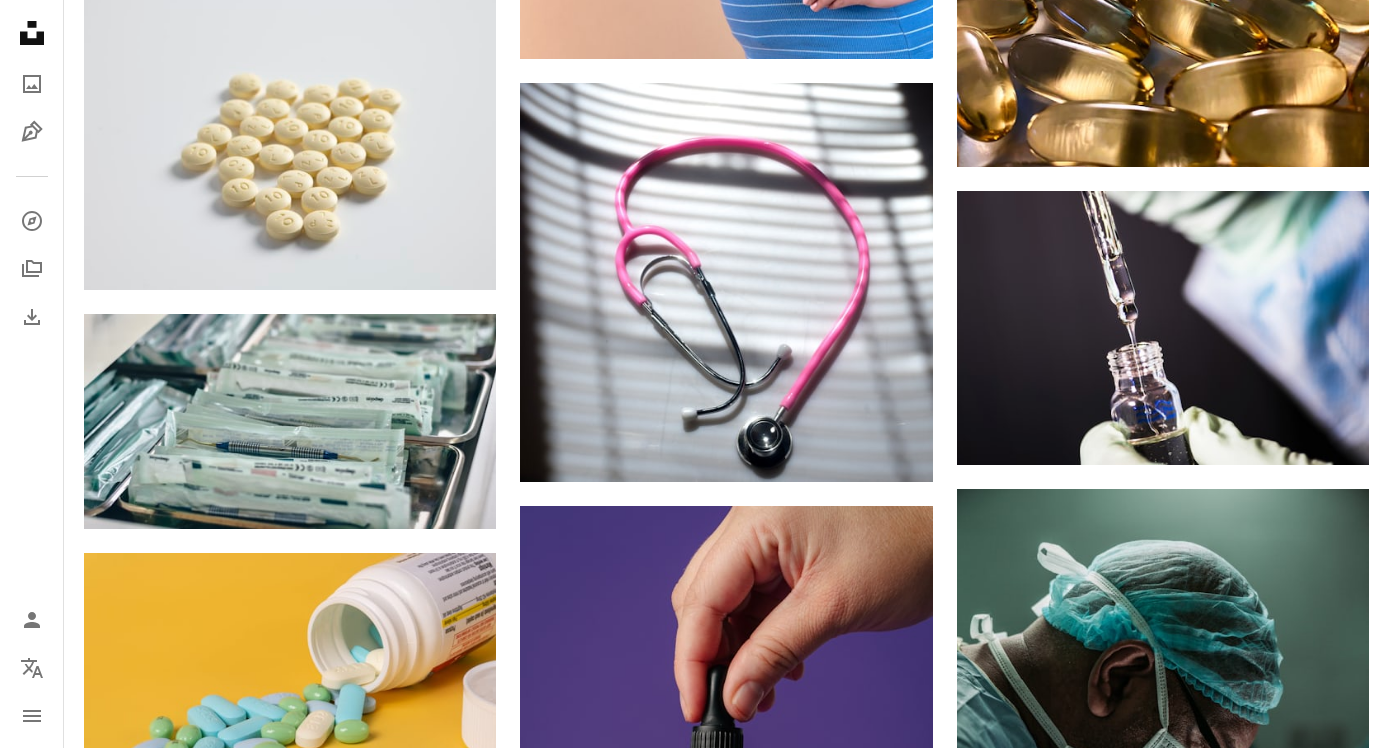 scroll, scrollTop: 25840, scrollLeft: 0, axis: vertical 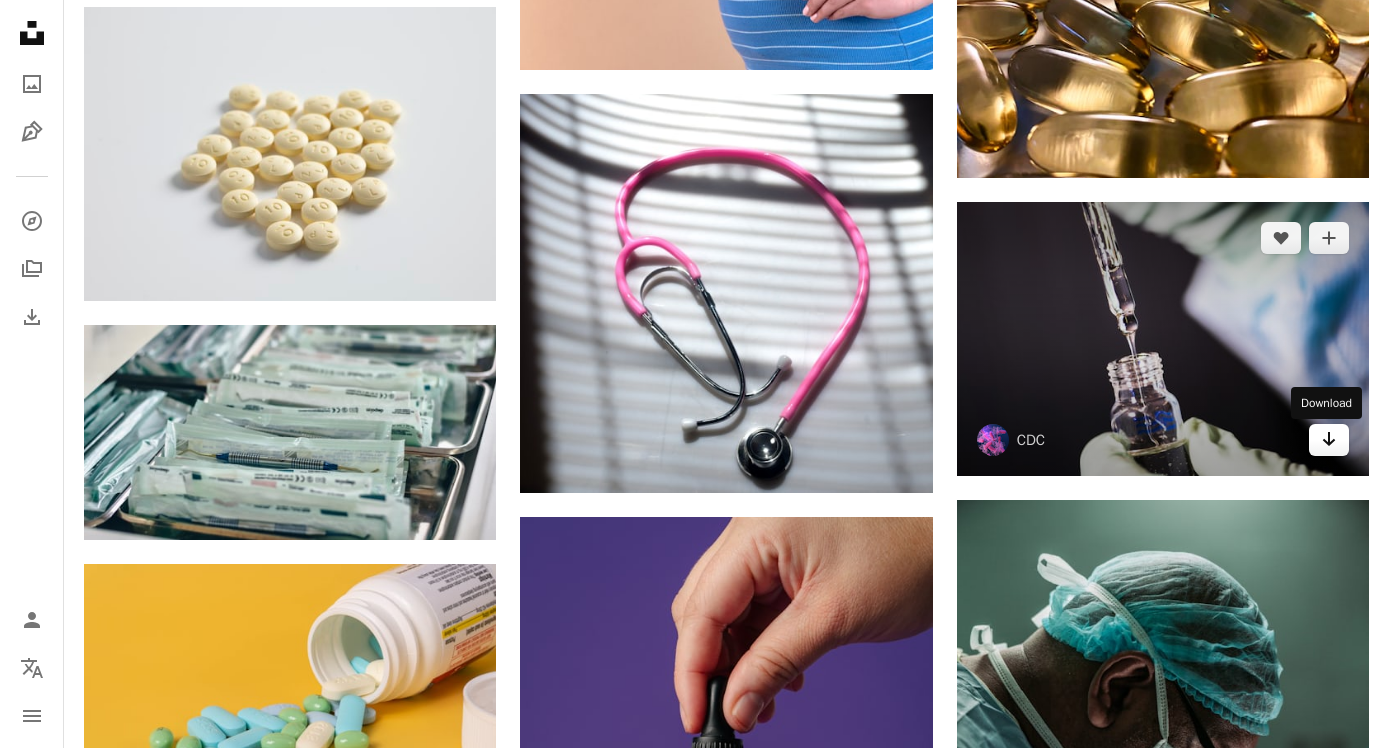 click on "Arrow pointing down" at bounding box center (1329, 440) 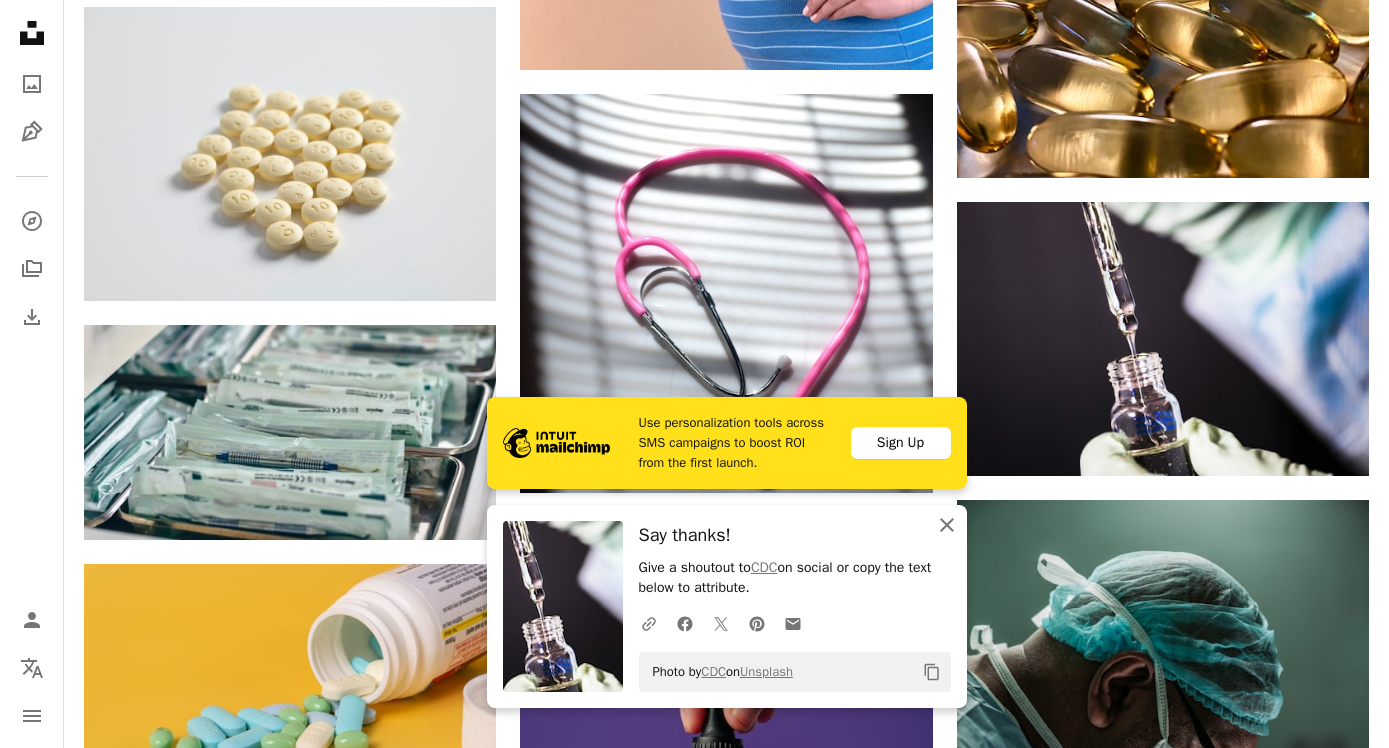 click on "An X shape" 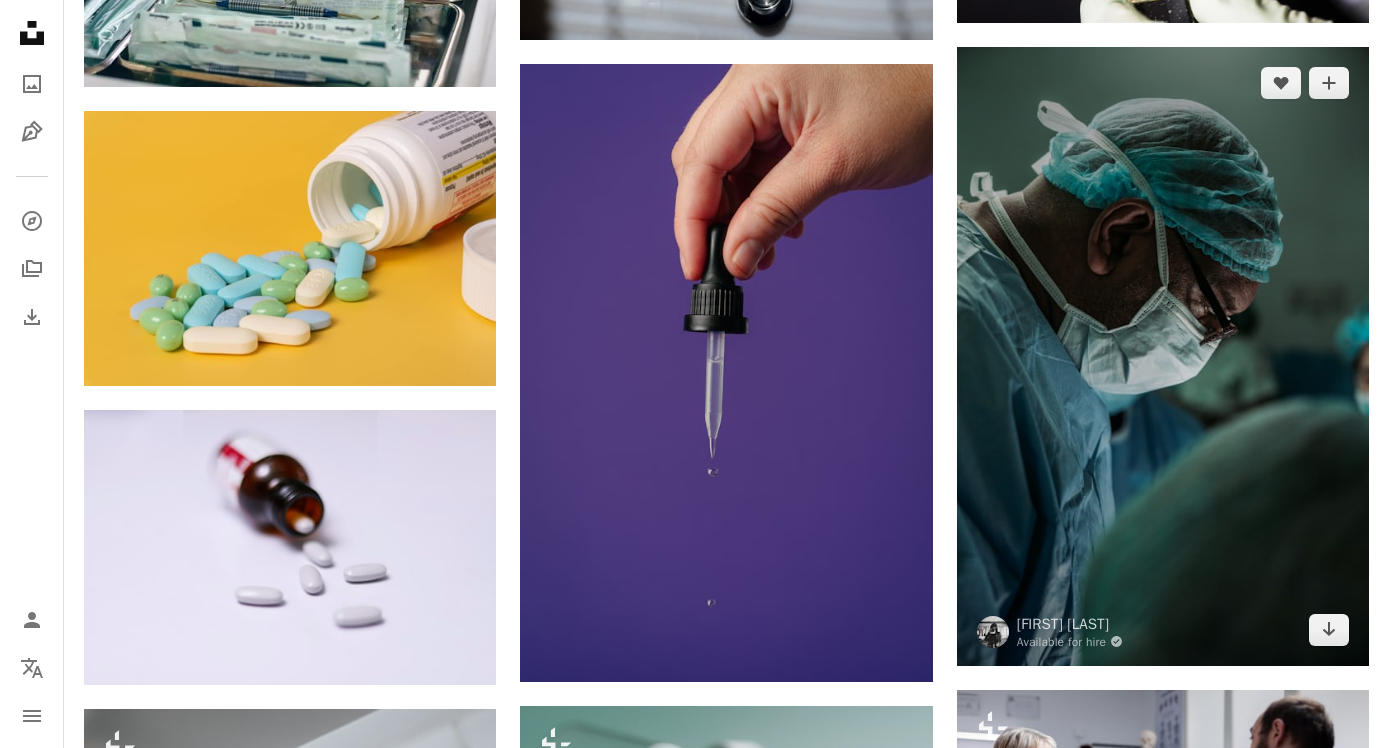 scroll, scrollTop: 26501, scrollLeft: 0, axis: vertical 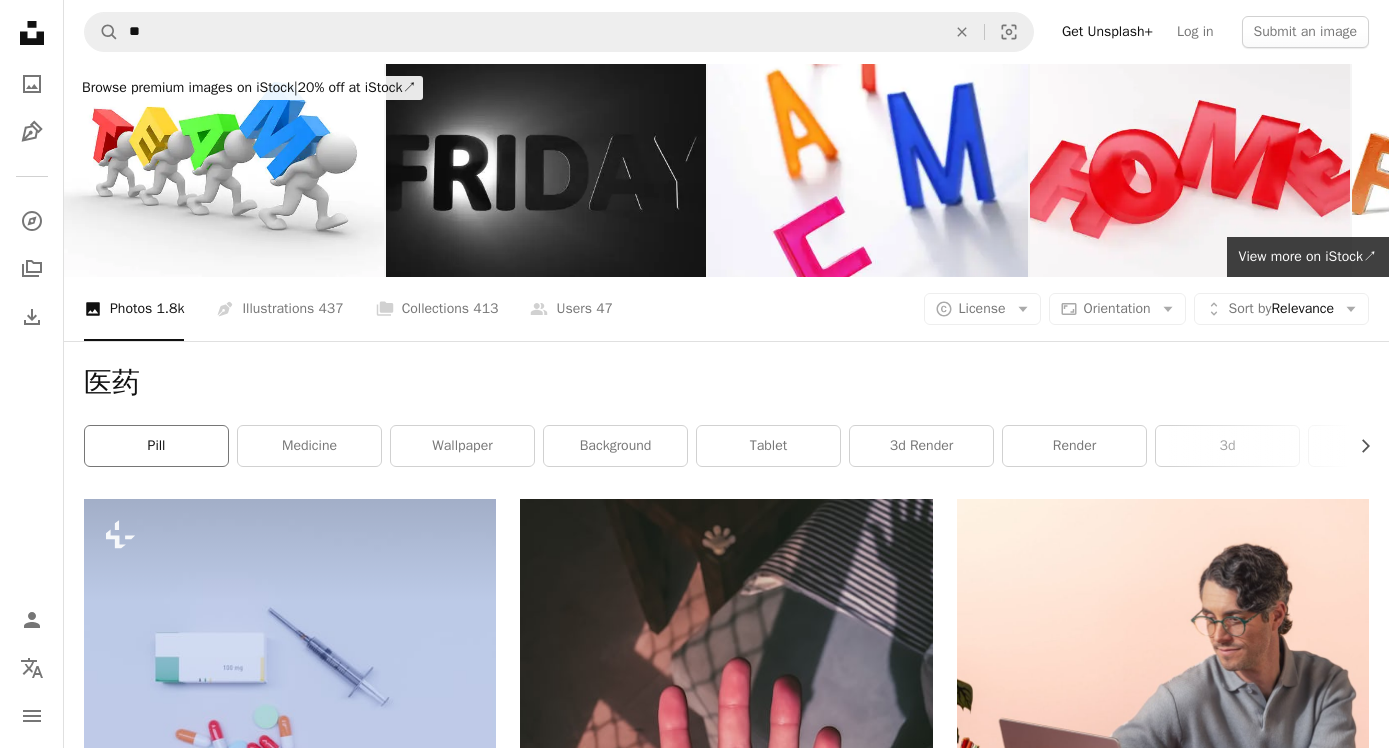 click on "pill" at bounding box center [156, 446] 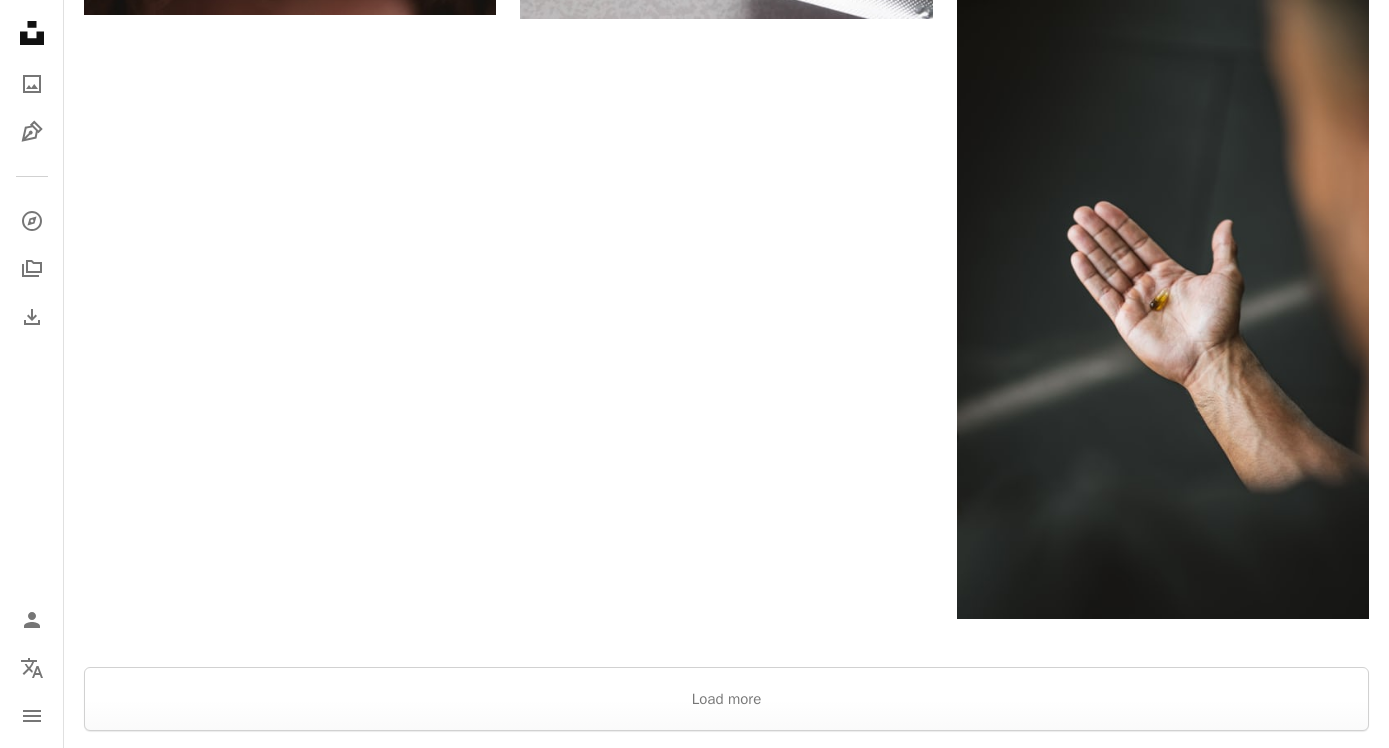 scroll, scrollTop: 3184, scrollLeft: 0, axis: vertical 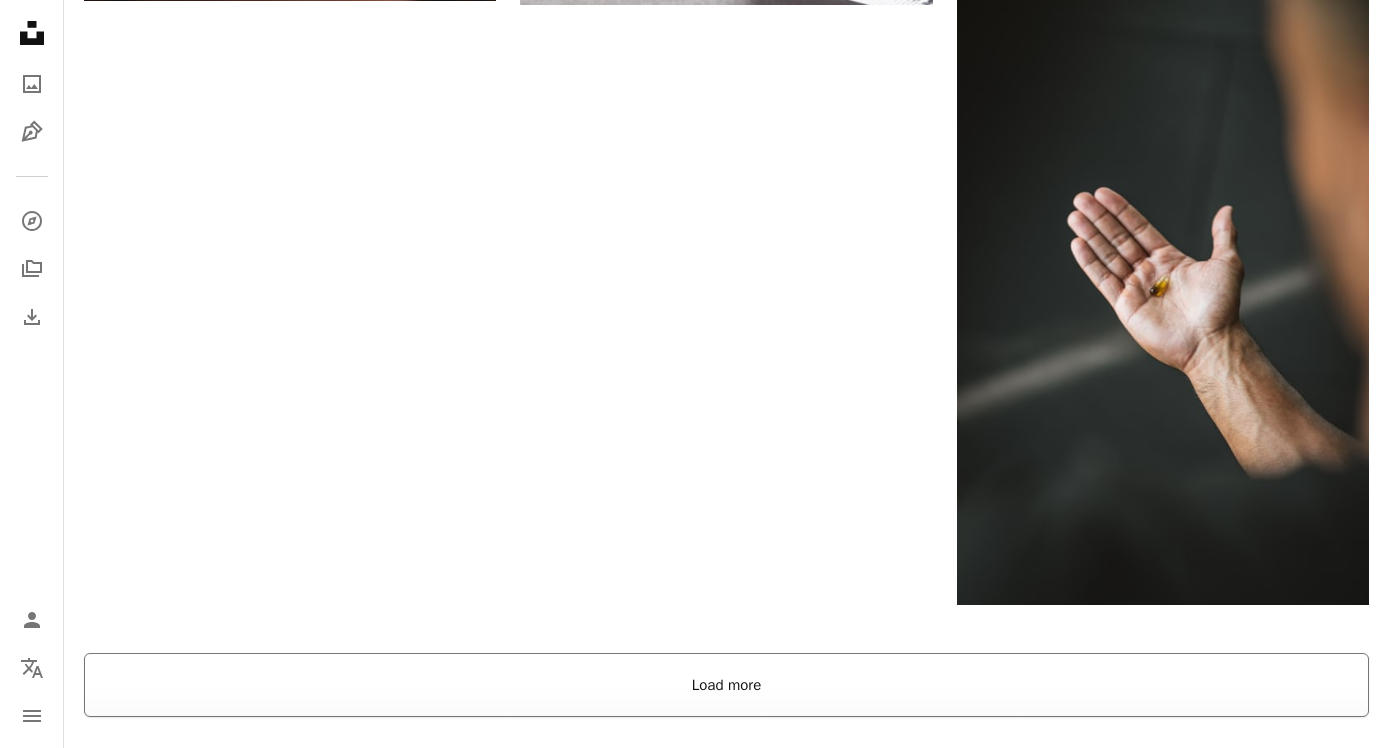 click on "Load more" at bounding box center [726, 685] 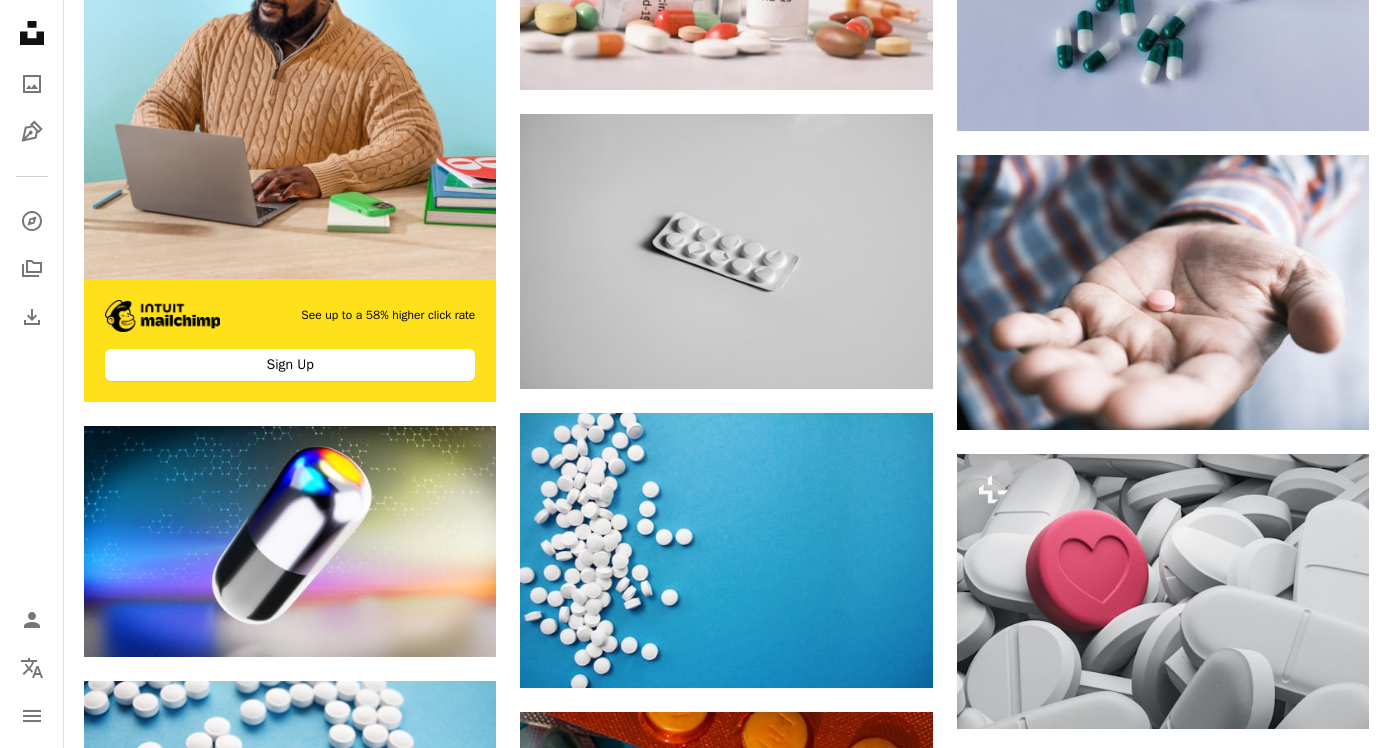 scroll, scrollTop: 4093, scrollLeft: 0, axis: vertical 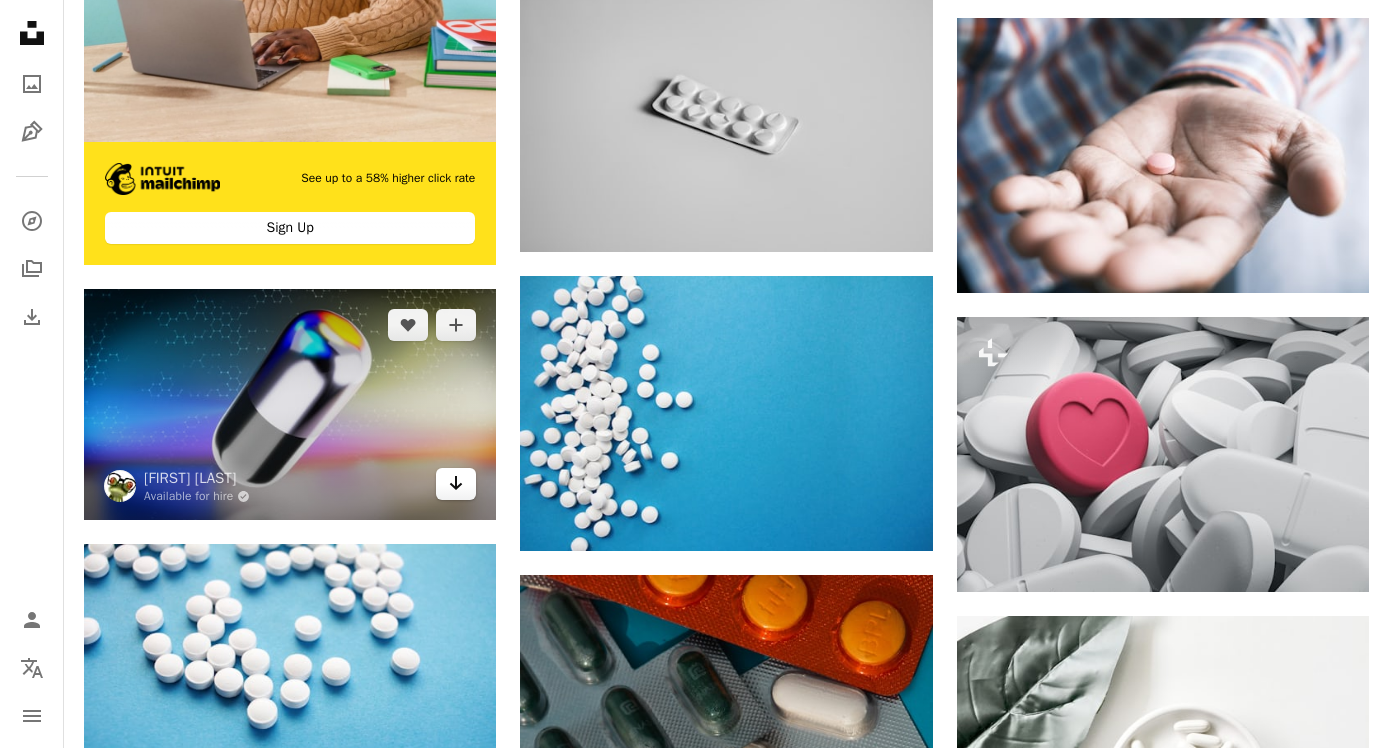 click on "Arrow pointing down" 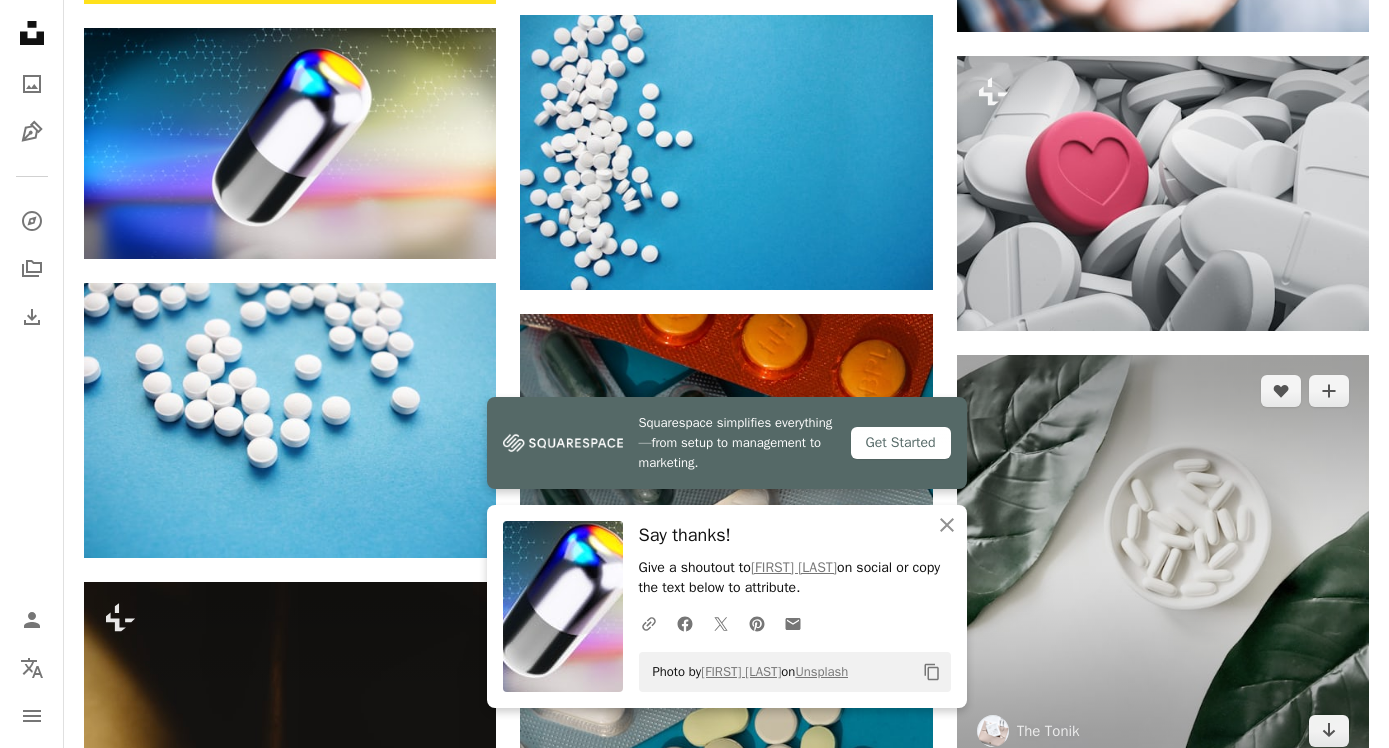 scroll, scrollTop: 4379, scrollLeft: 0, axis: vertical 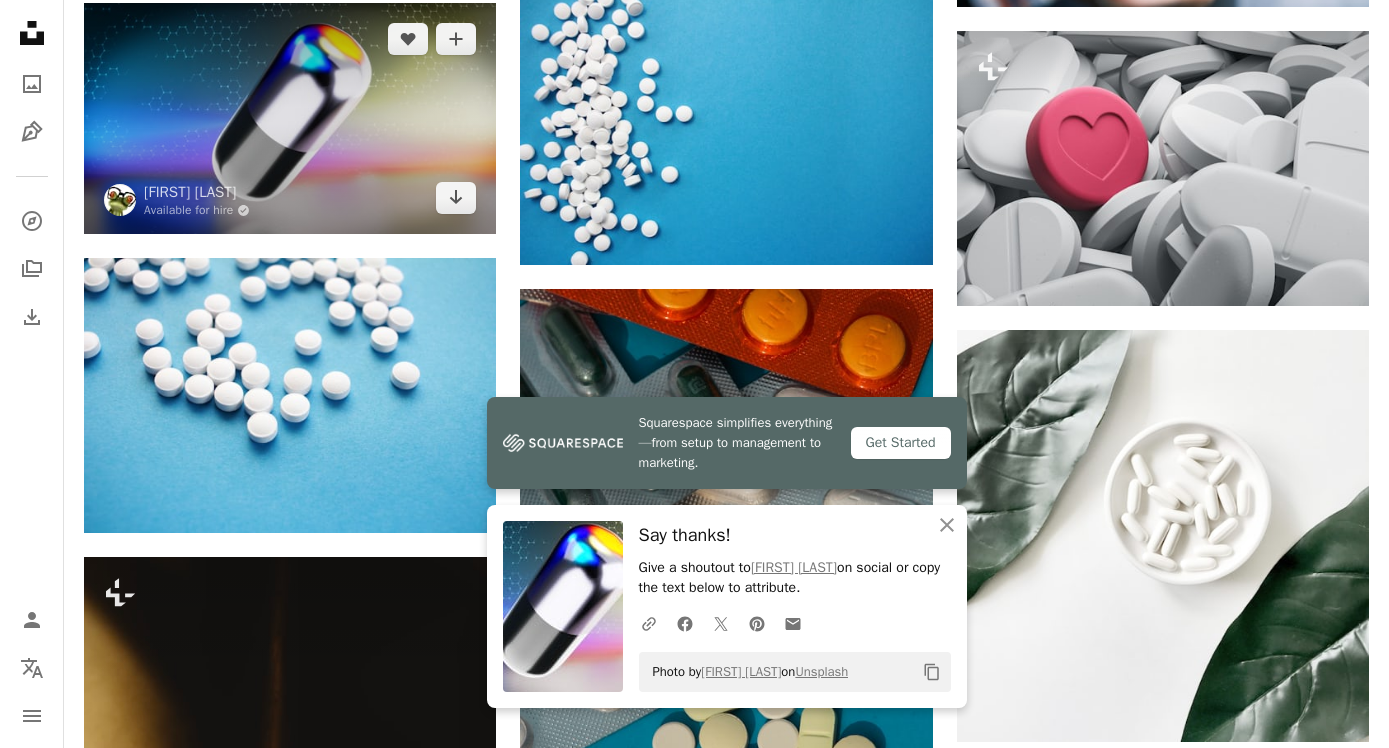 click at bounding box center [290, 119] 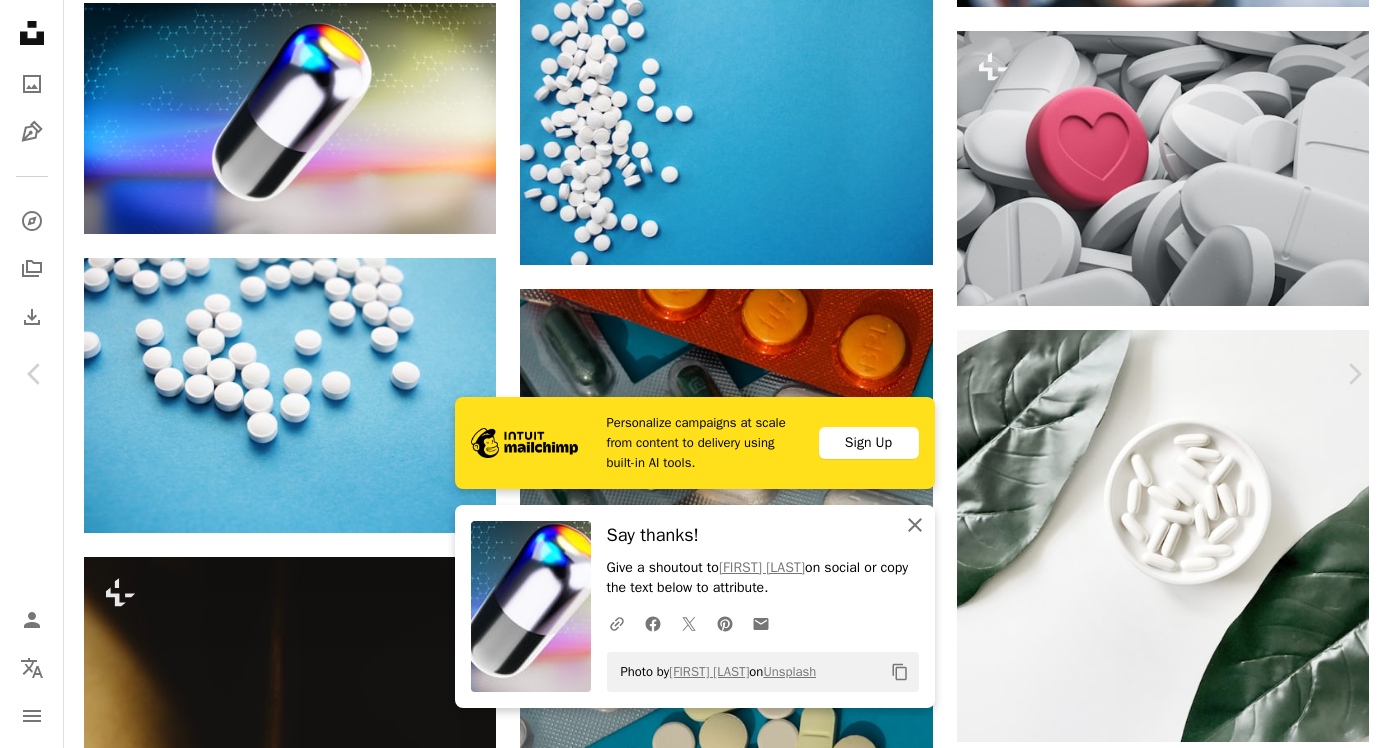 click on "An X shape" 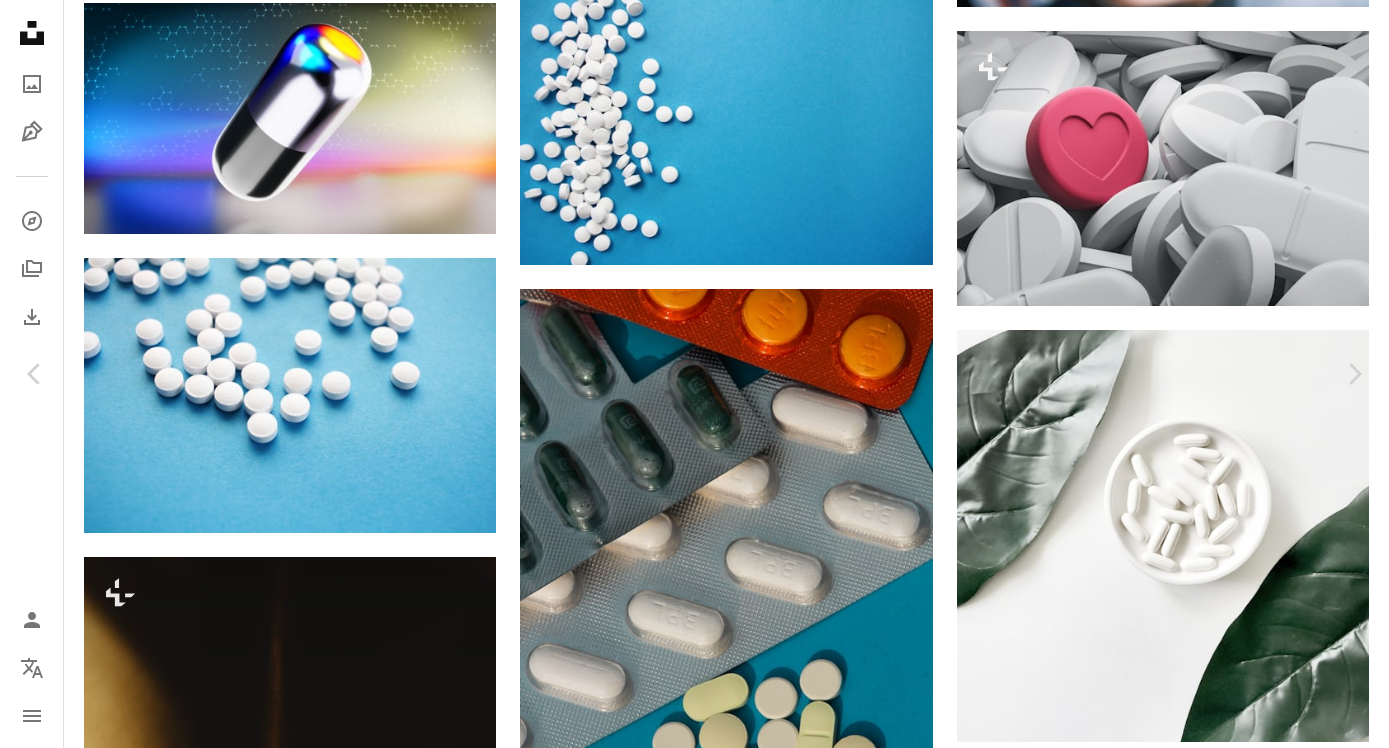 scroll, scrollTop: 776, scrollLeft: 0, axis: vertical 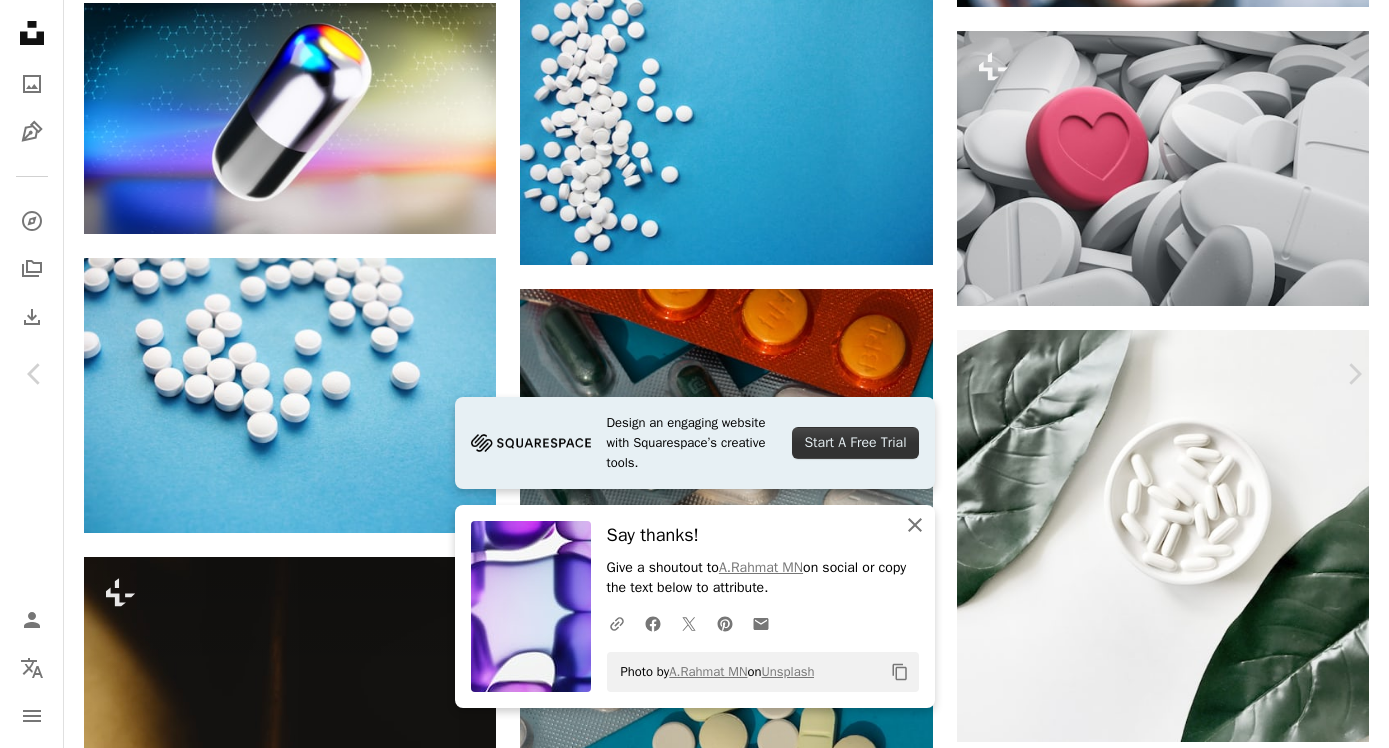 click 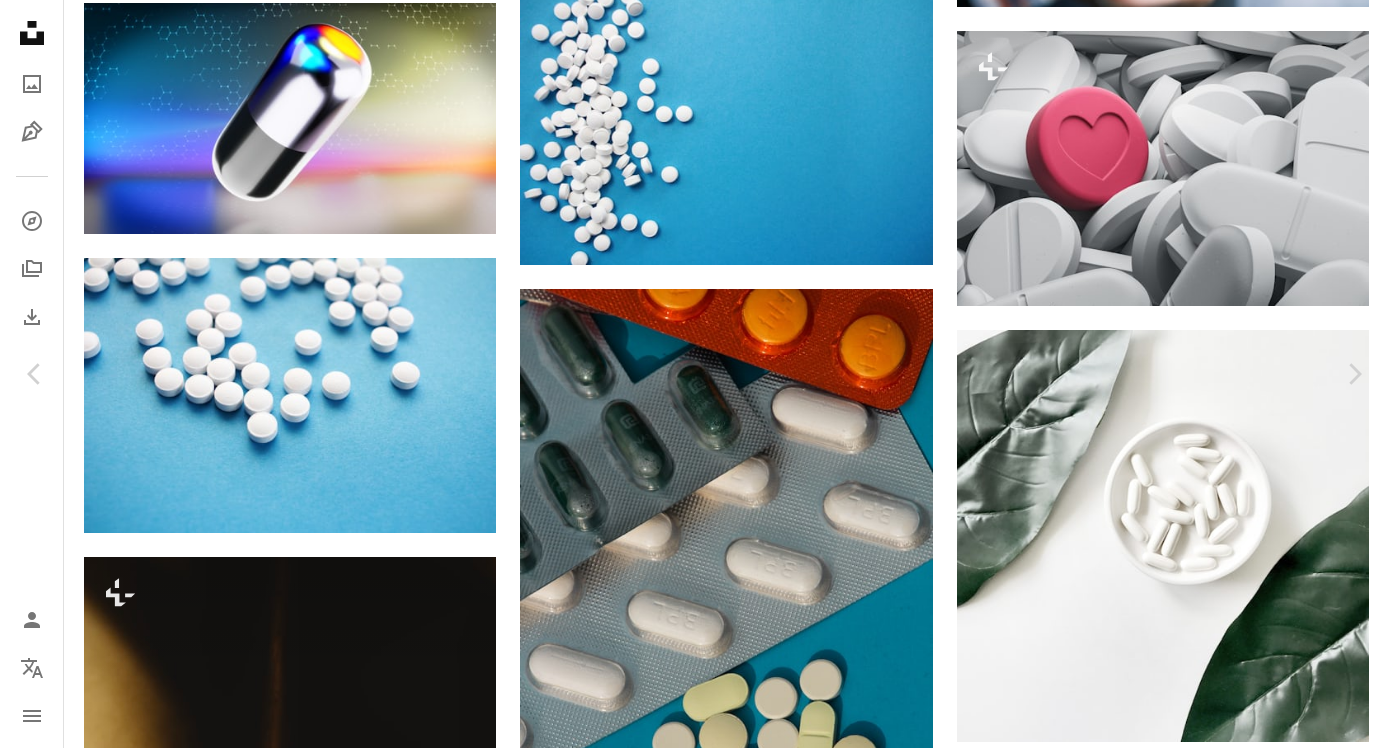 scroll, scrollTop: 1920, scrollLeft: 0, axis: vertical 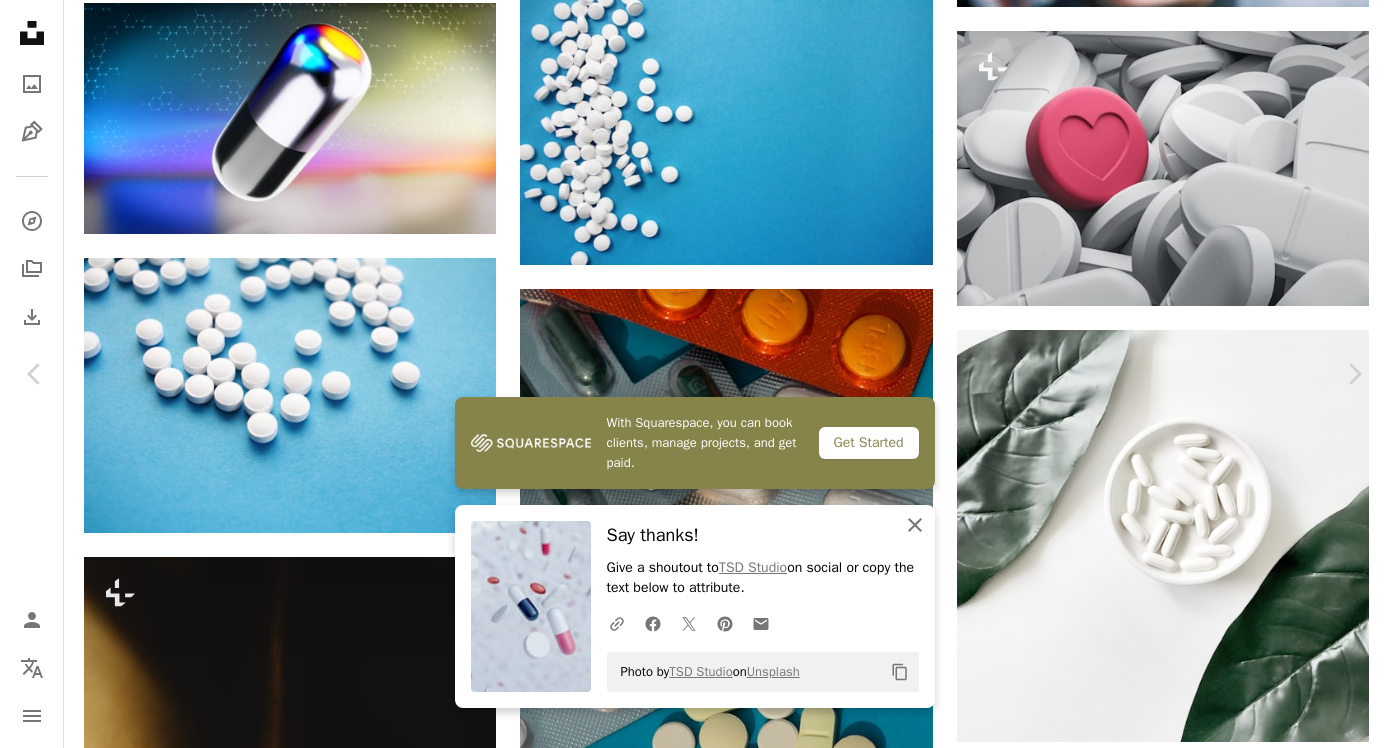 click on "An X shape" 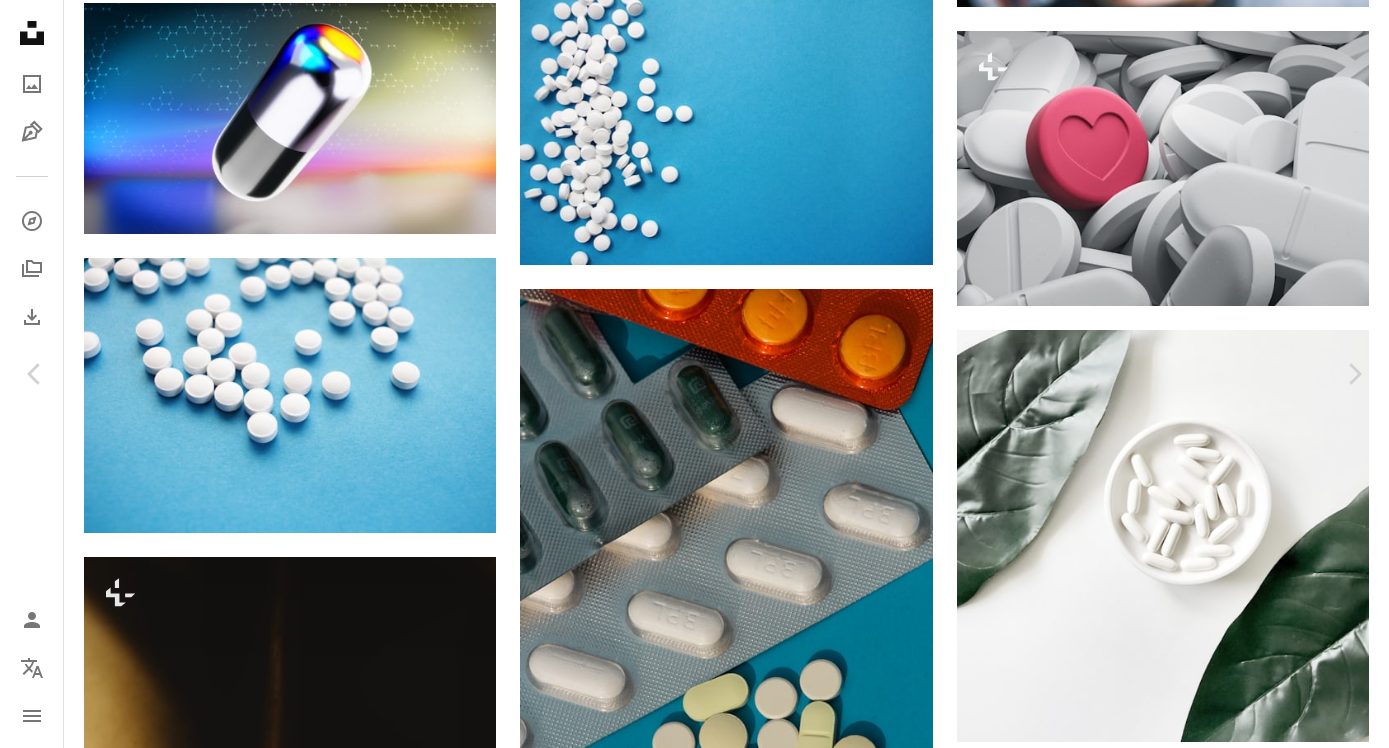 click on "Arrow pointing down" at bounding box center [1244, 5539] 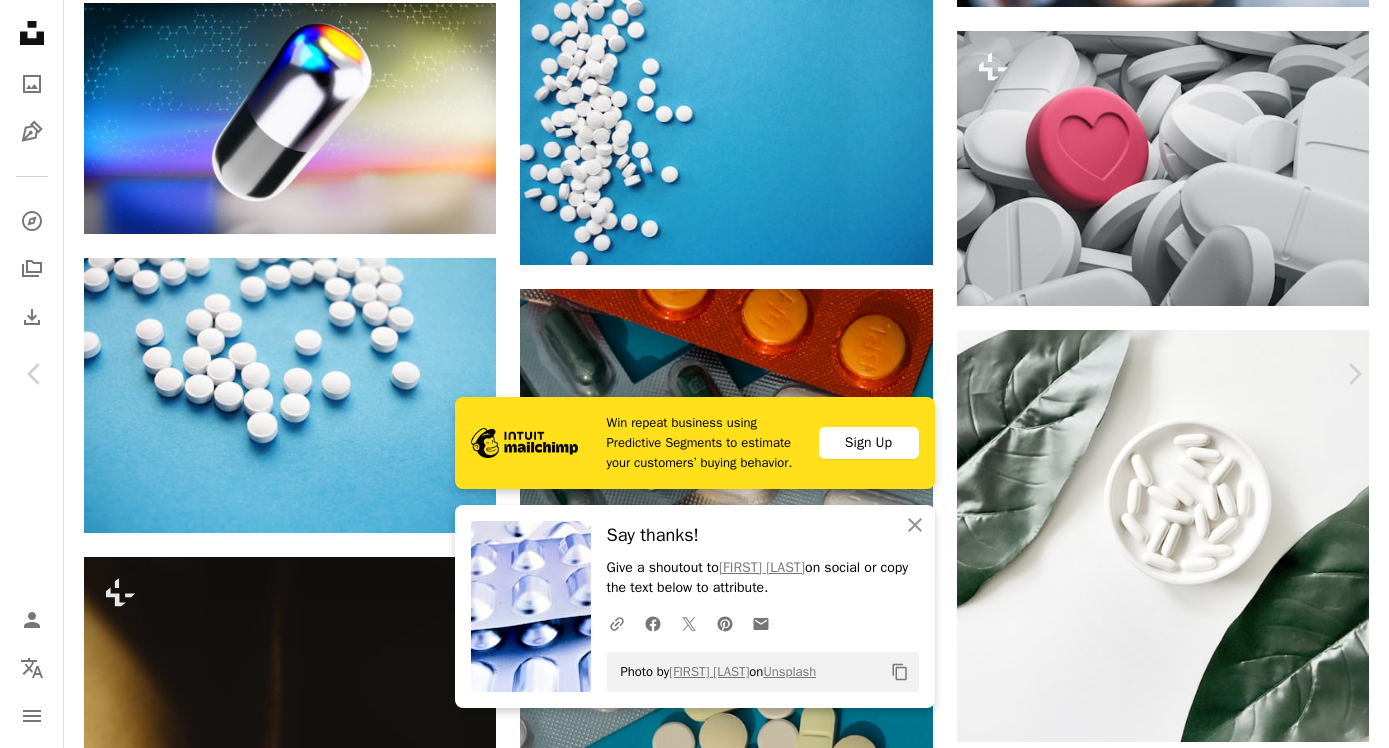 scroll, scrollTop: 2075, scrollLeft: 0, axis: vertical 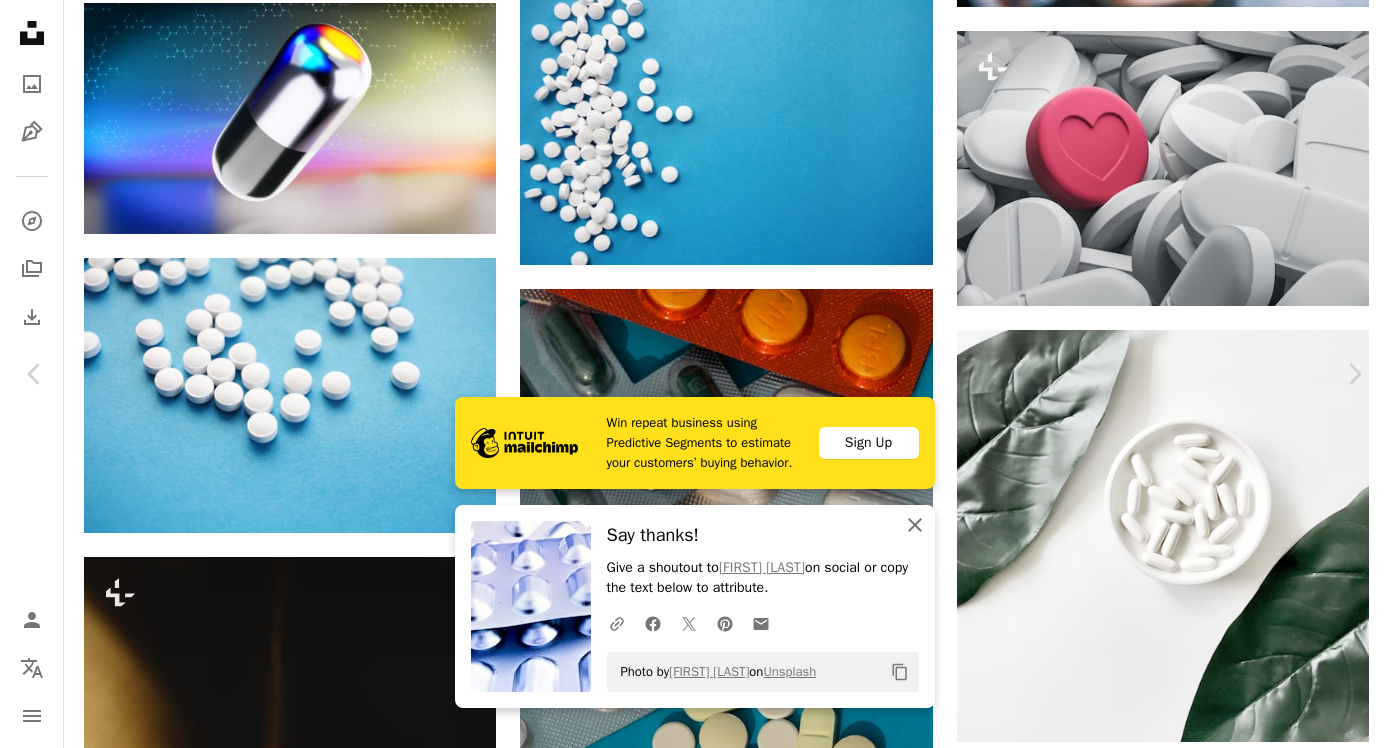 click on "An X shape" 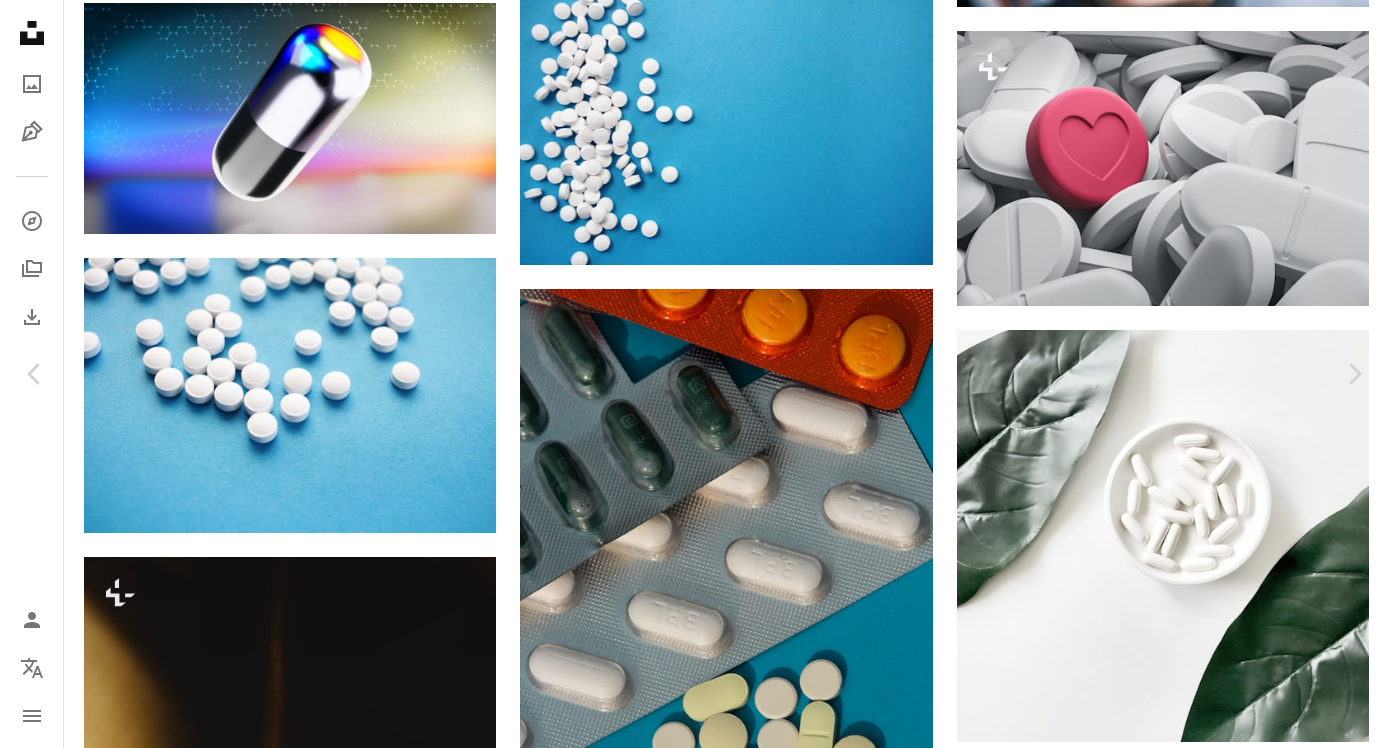 scroll, scrollTop: 3410, scrollLeft: 0, axis: vertical 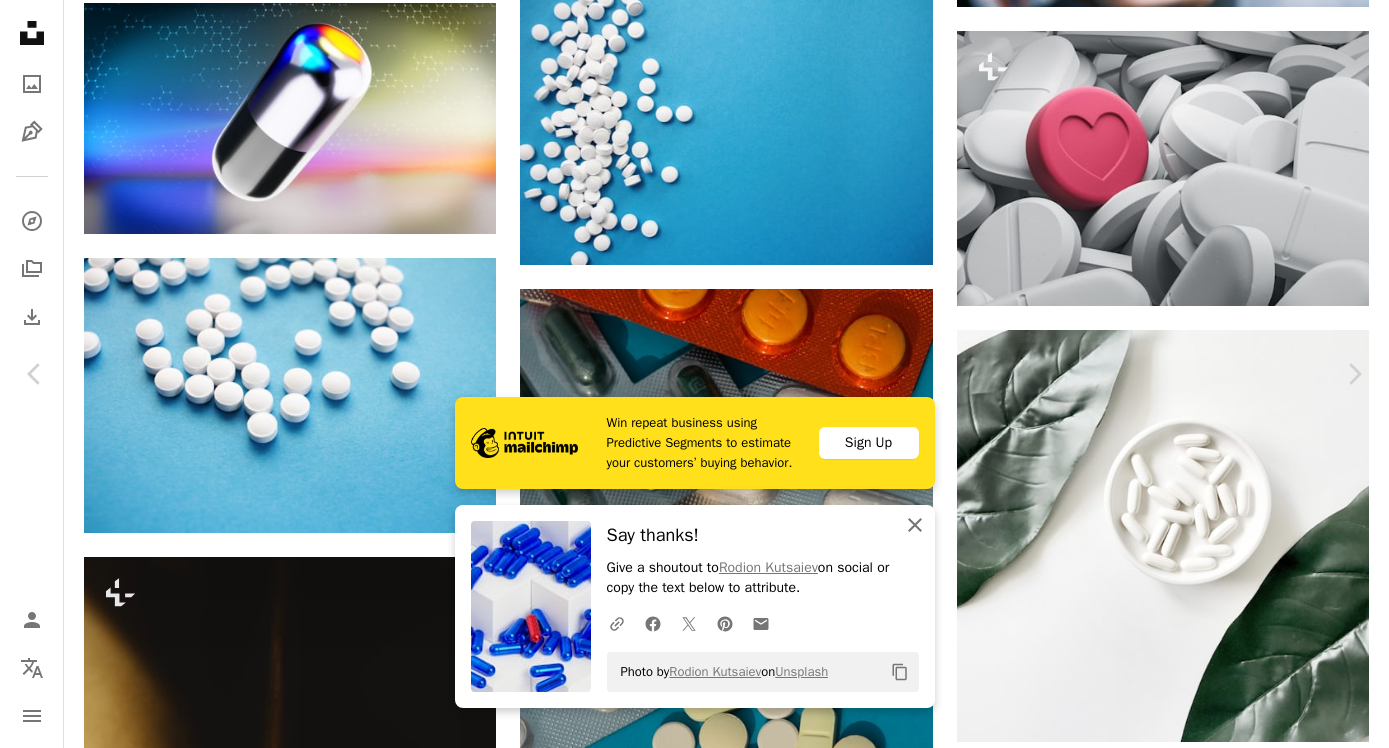 click 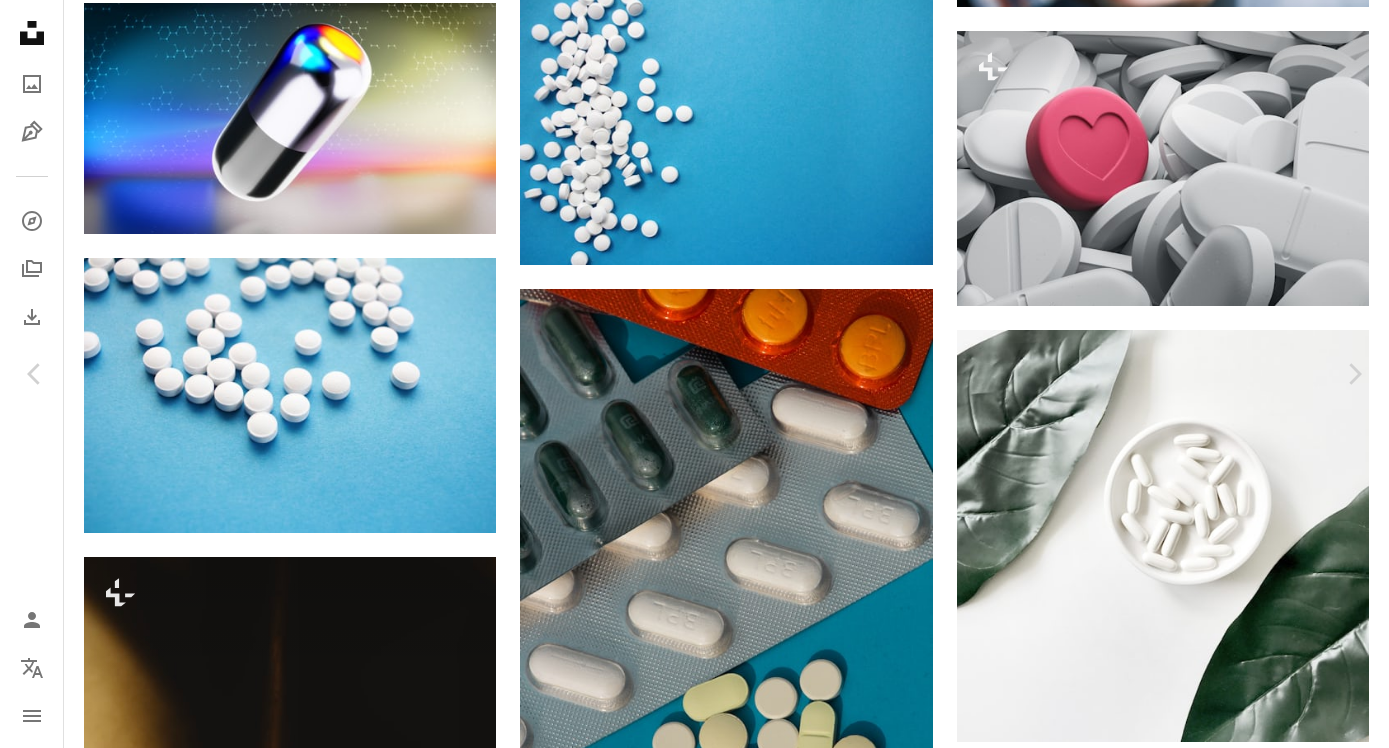 scroll, scrollTop: 9156, scrollLeft: 0, axis: vertical 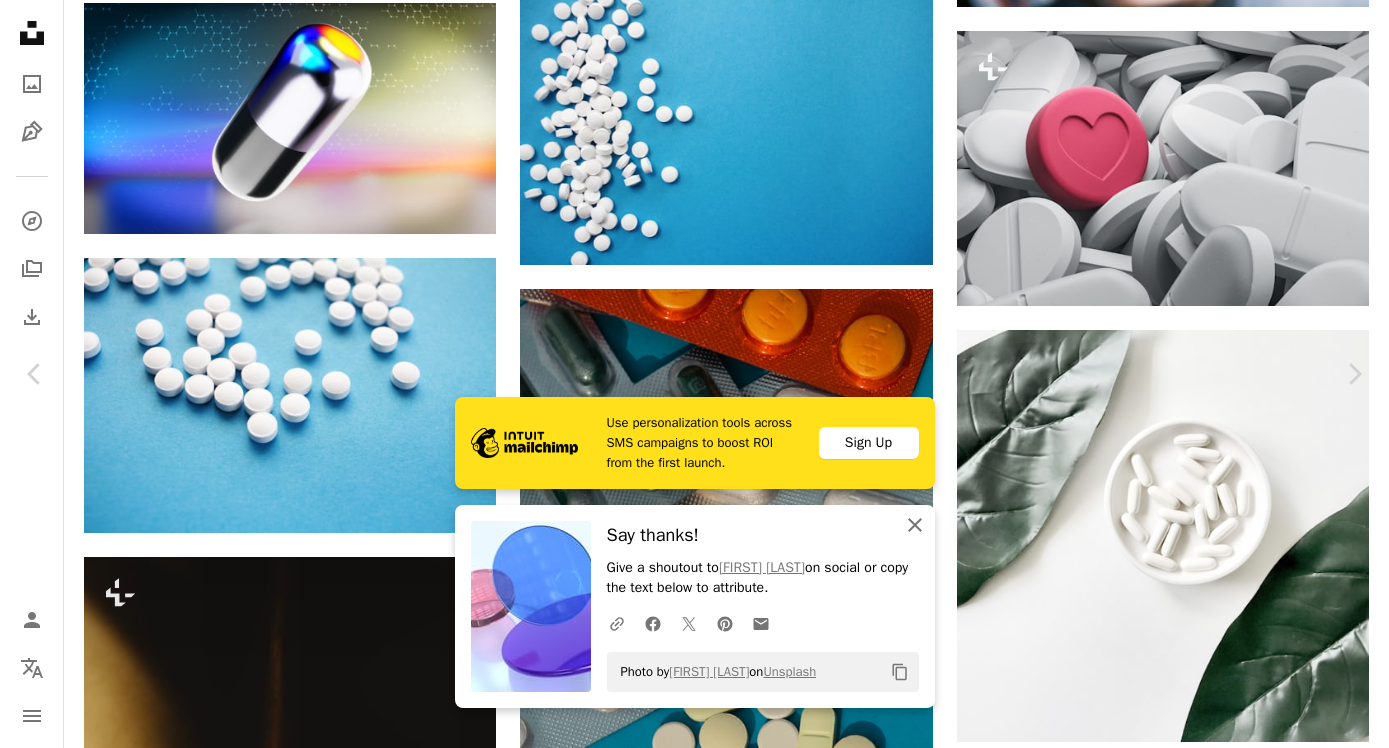 click on "An X shape" 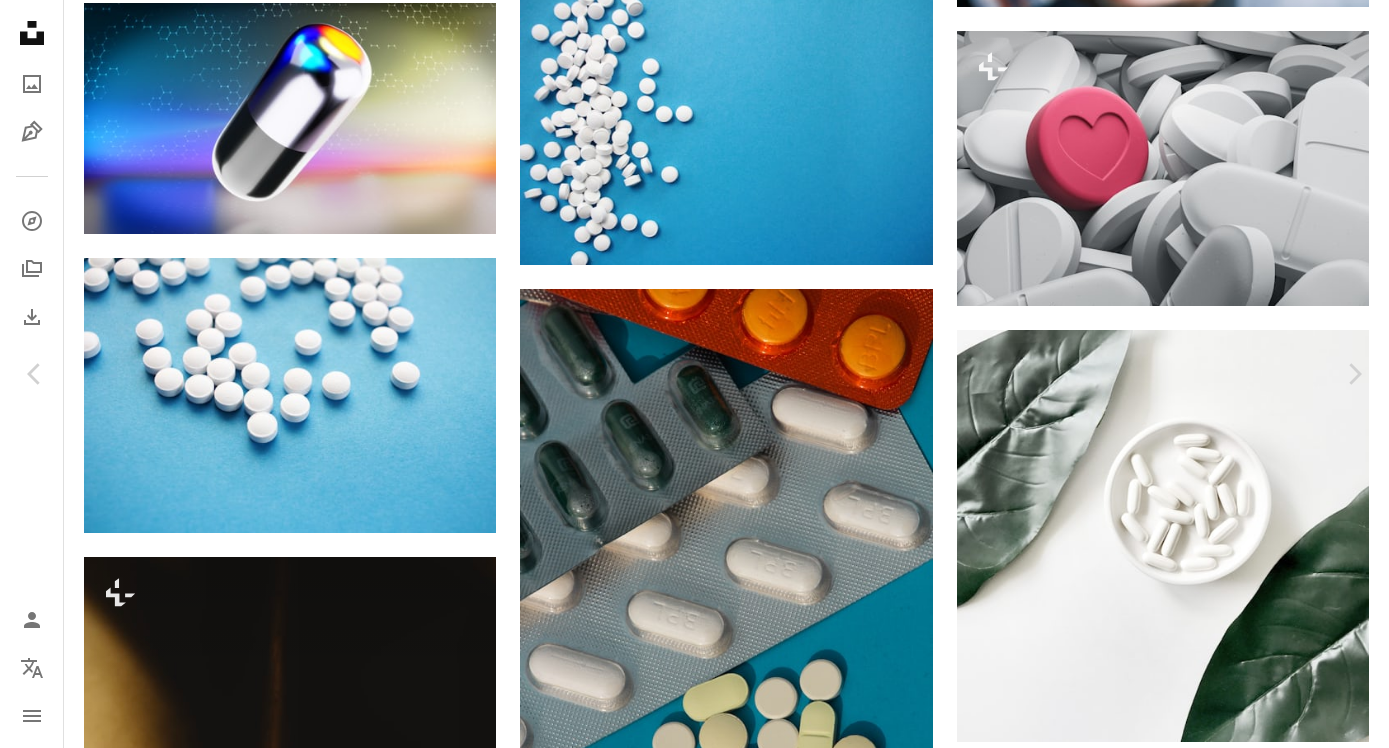 scroll, scrollTop: 15536, scrollLeft: 0, axis: vertical 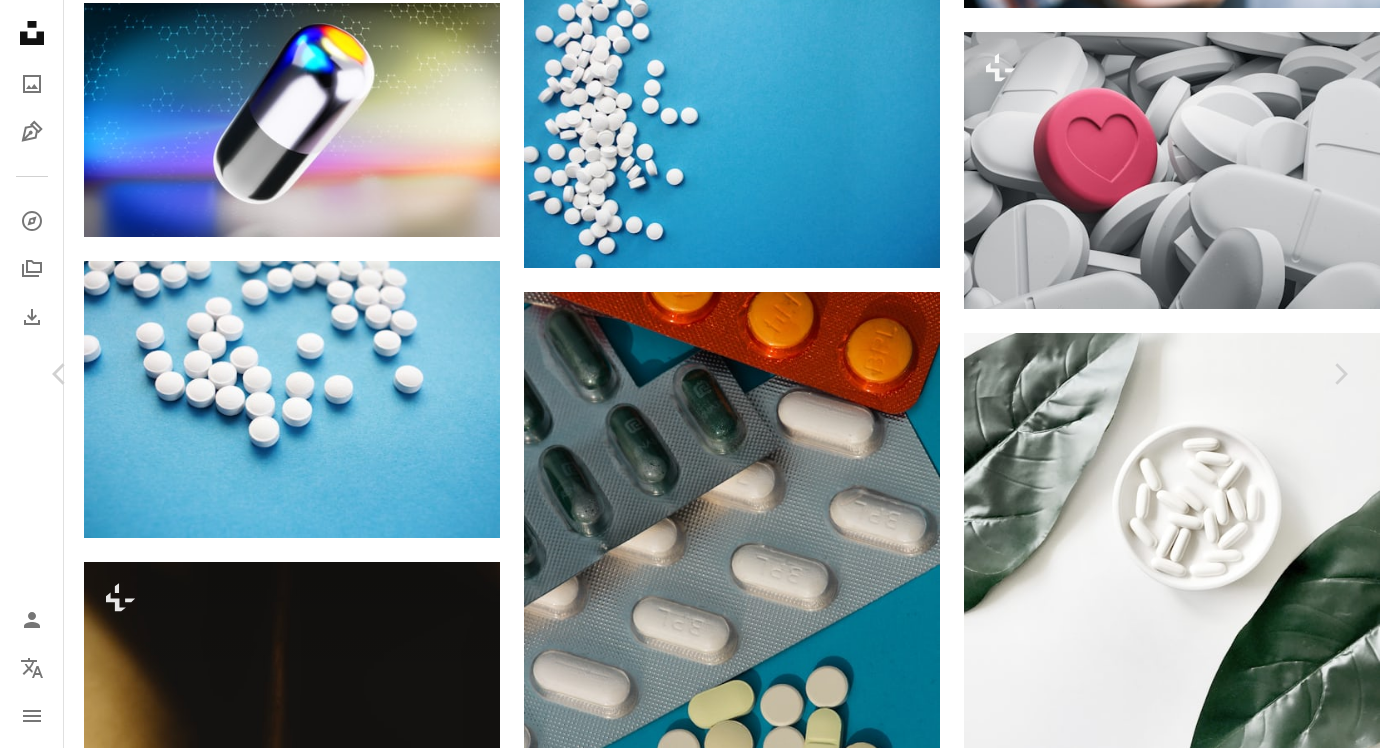 click on "Arrow pointing down" at bounding box center (829, 5603) 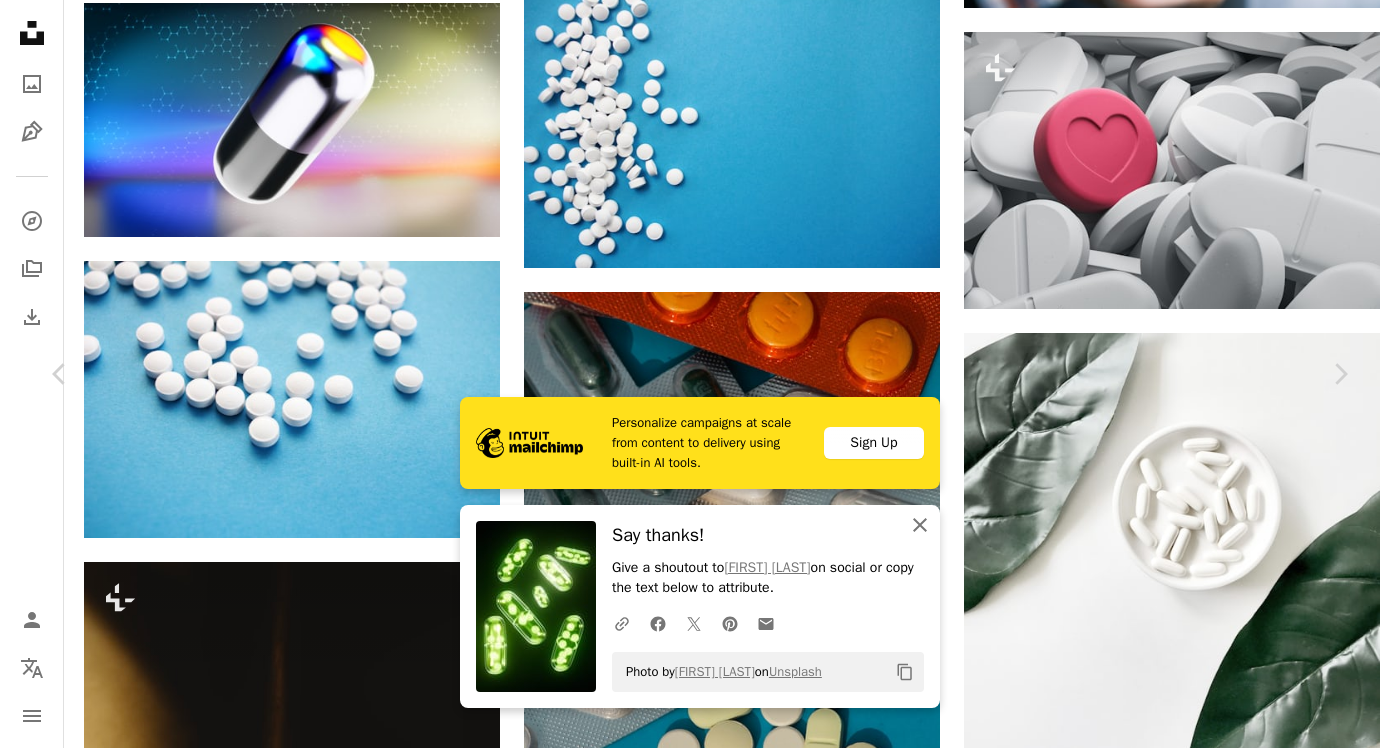 drag, startPoint x: 921, startPoint y: 523, endPoint x: 926, endPoint y: 500, distance: 23.537205 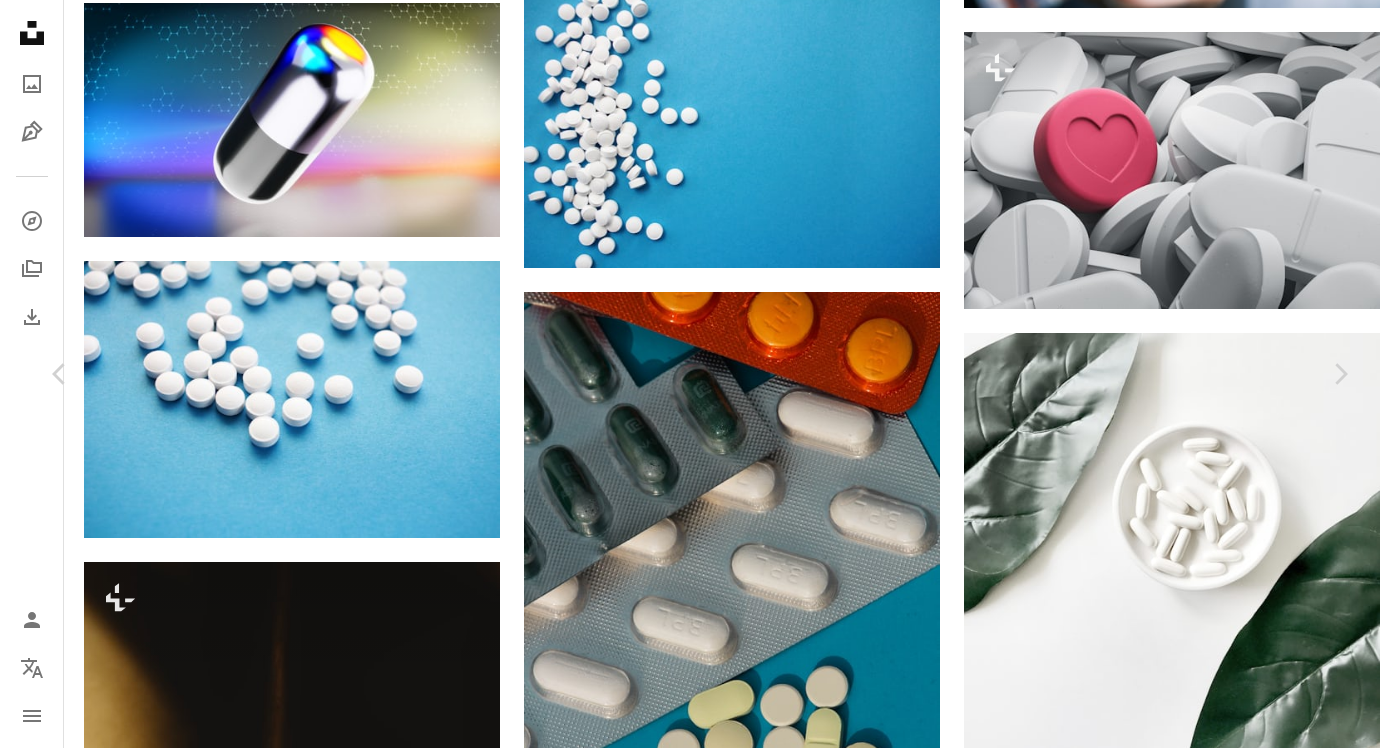 click on "A heart A plus sign [FIRST] [LAST] Available for hire A checkmark inside of a circle Arrow pointing down A heart A plus sign [FIRST] Available for hire A checkmark inside of a circle Arrow pointing down A heart A plus sign [COMPANY] Available for hire A checkmark inside of a circle Arrow pointing down A heart A plus sign [FIRST] [LAST] Available for hire A checkmark inside of a circle Arrow pointing down A heart A plus sign [FIRST] [LAST] Arrow pointing down A heart A plus sign [FIRST] [LAST] Arrow pointing down A heart A plus sign [COMPANY] Arrow pointing down A heart A plus sign [FIRST] [LAST] Arrow pointing down A heart A plus sign [FIRST] [LAST] Arrow pointing down A heart A plus sign [FIRST] [LAST] Arrow pointing down A heart A plus sign [FIRST] [LAST] Arrow pointing down A heart A plus sign [FIRST] [LAST] Arrow pointing down Plus sign for Unsplash+ A heart A plus sign A. C. For Unsplash+ A lock Download A heart A plus sign [FIRST] [LAST] Available for hire A checkmark inside of a circle Arrow pointing down A. C." at bounding box center (692, -1222) 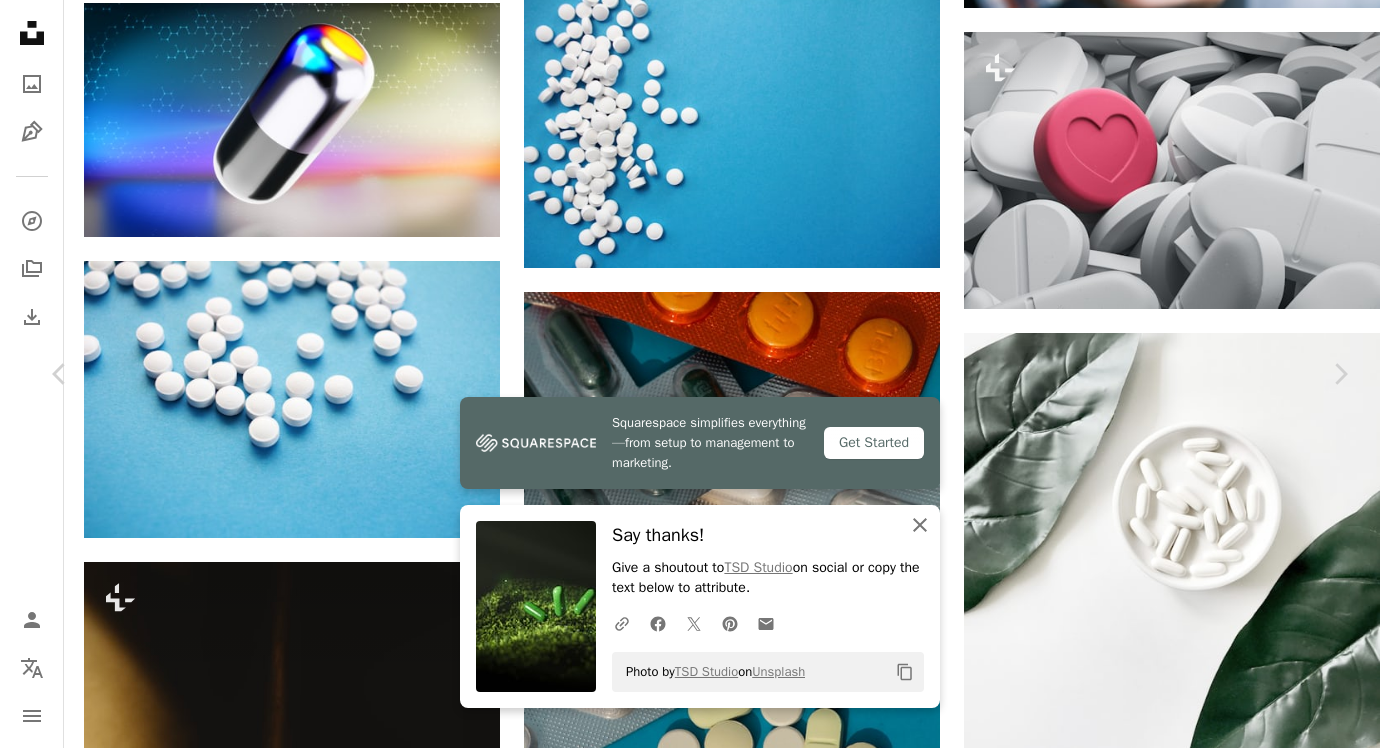 click on "An X shape" 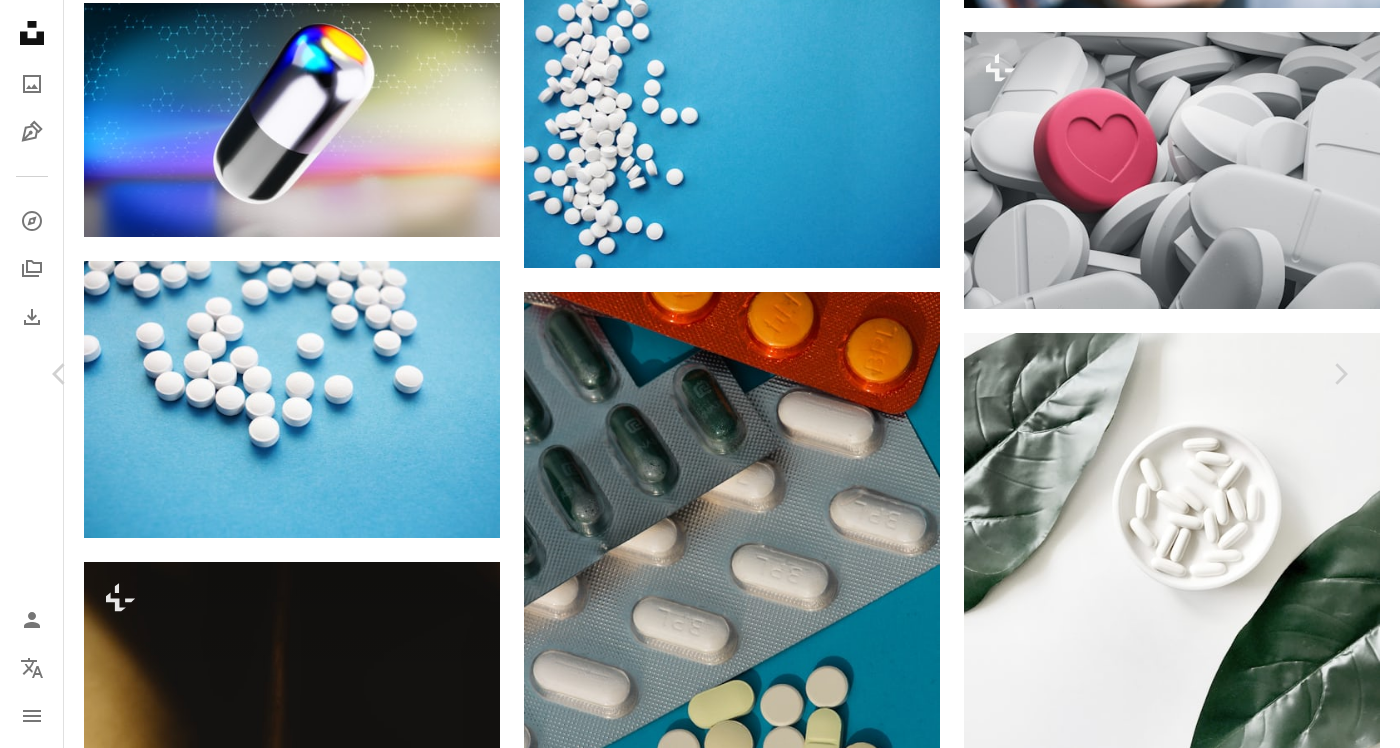 scroll, scrollTop: 12659, scrollLeft: 0, axis: vertical 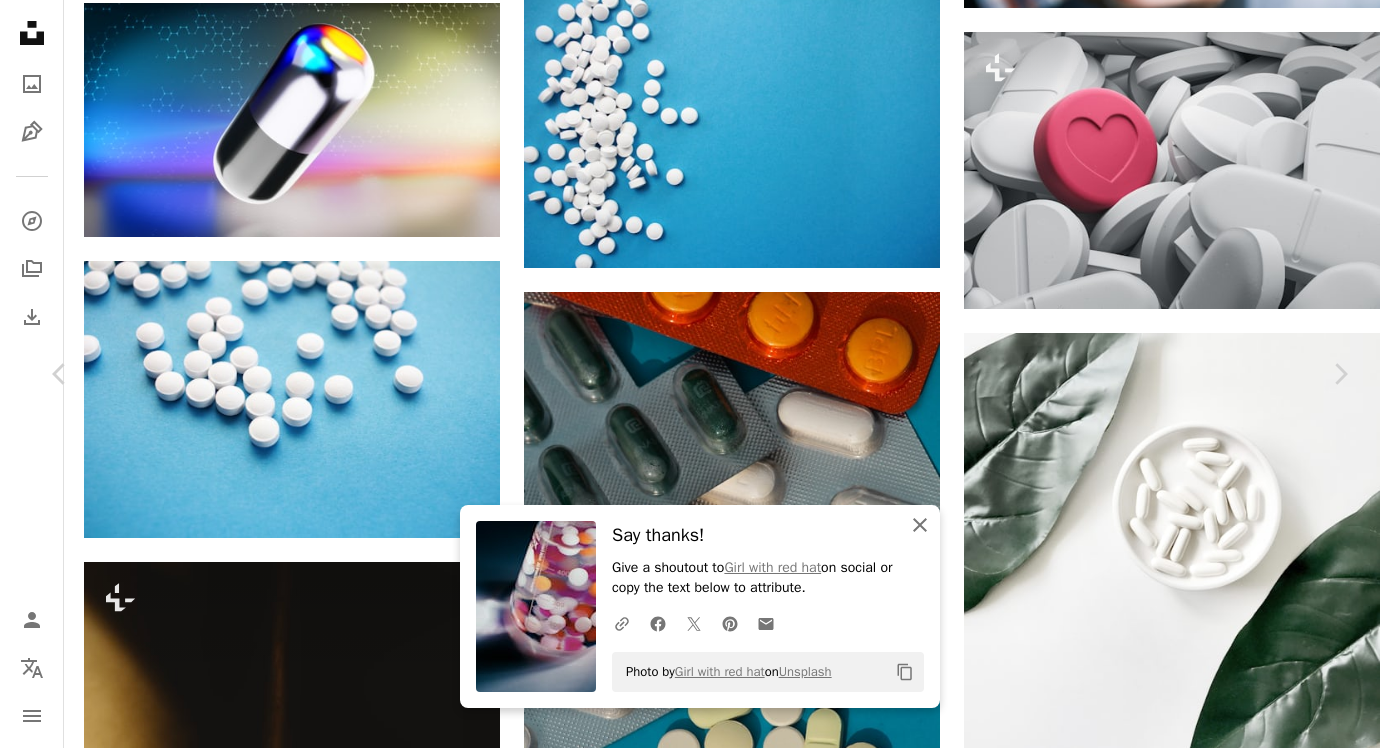 click 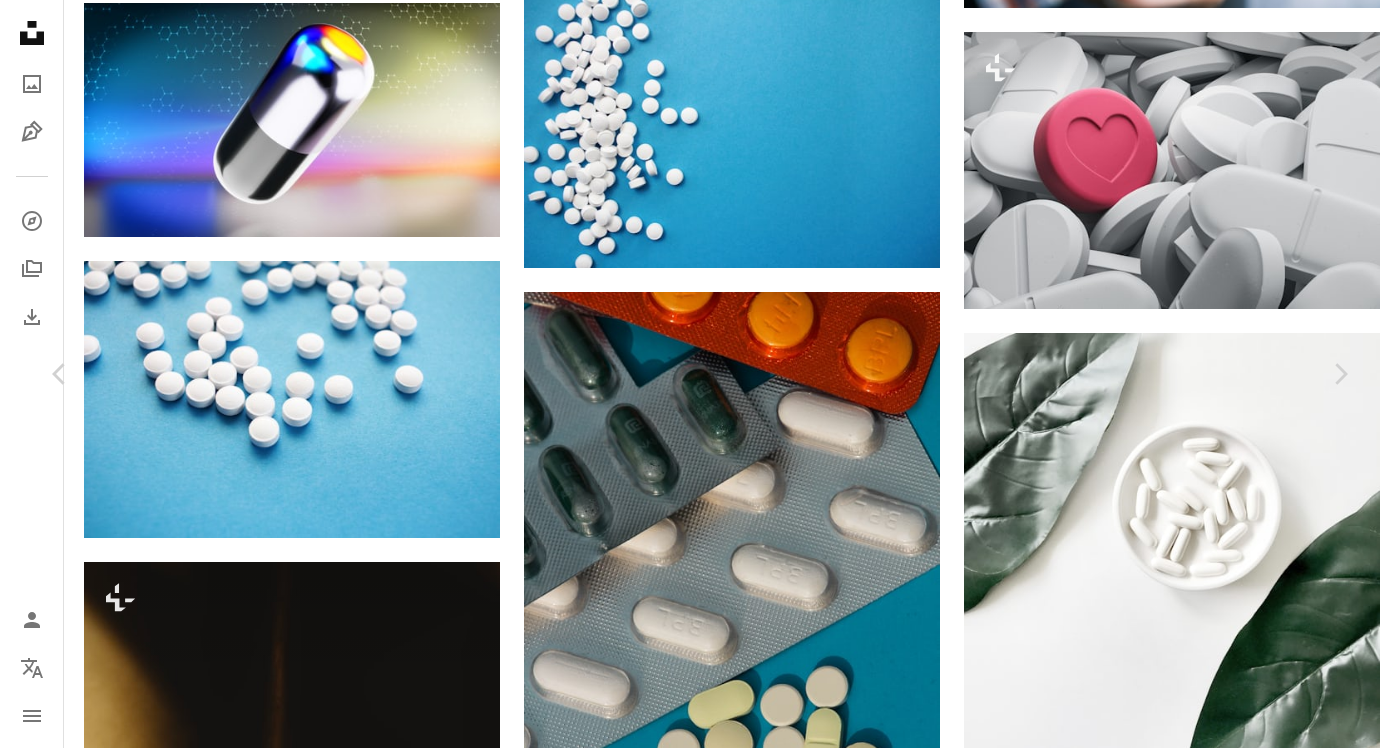 scroll, scrollTop: 13418, scrollLeft: 0, axis: vertical 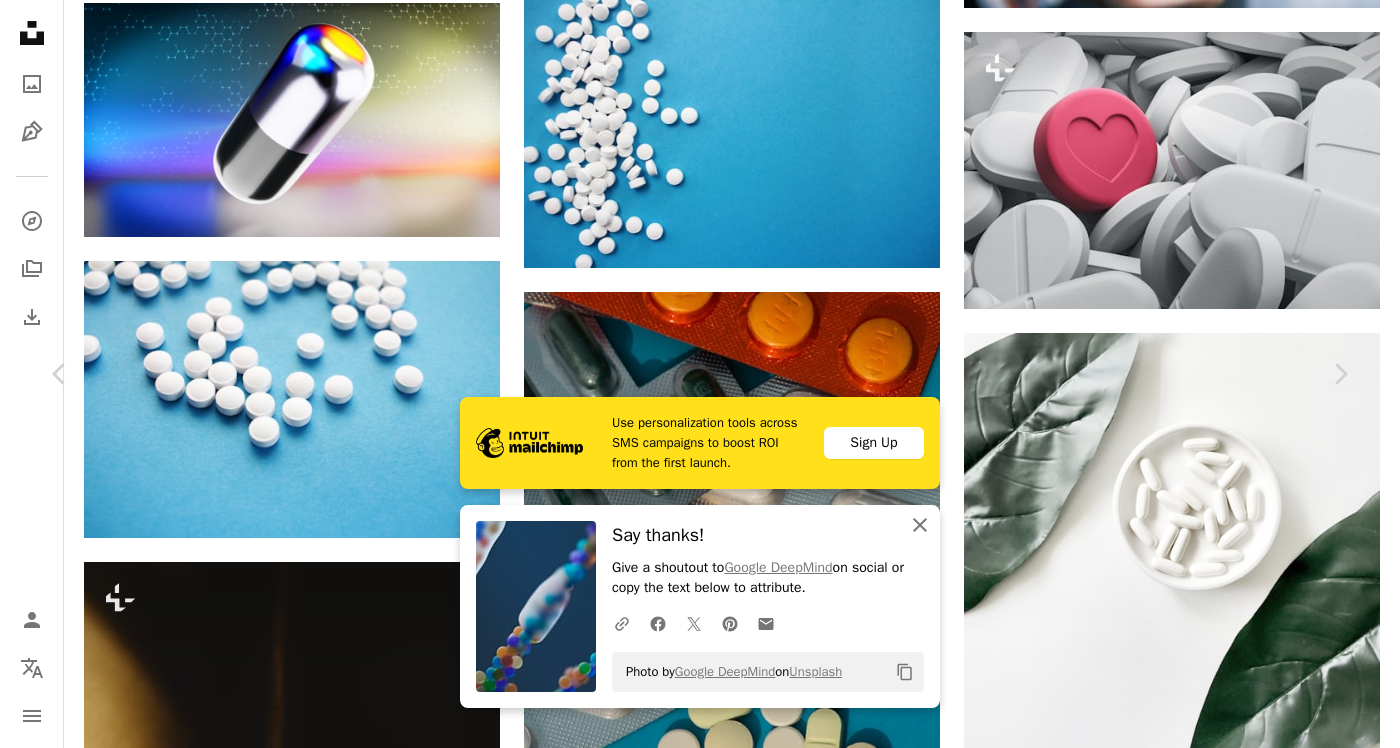 click 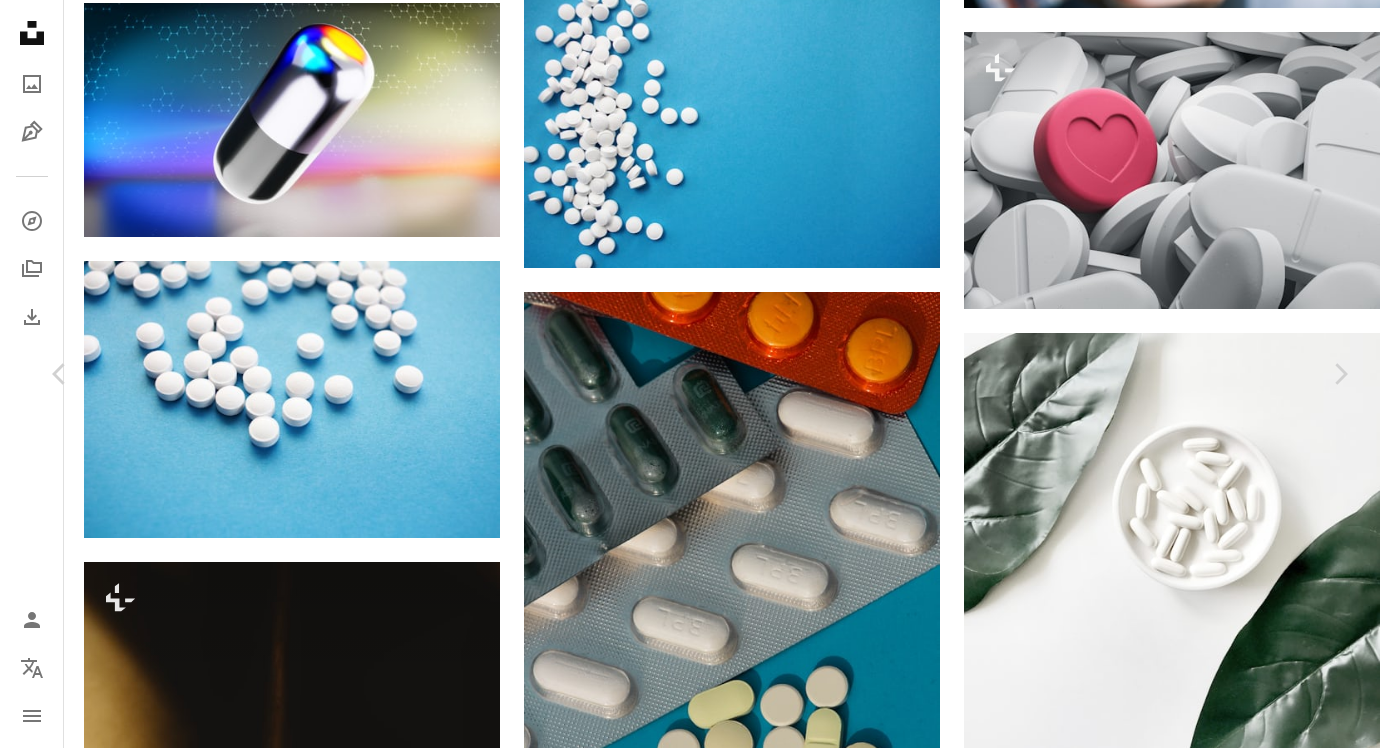 click on "A heart A plus sign CDC Arrow pointing down A heart A plus sign [COMPANY] Available for hire A checkmark inside of a circle Arrow pointing down A heart A plus sign CDC Arrow pointing down A heart A plus sign [FIRST] [LAST] Arrow pointing down Plus sign for Unsplash+ A heart A plus sign A. C. For Unsplash+ A lock Download Plus sign for Unsplash+ A heart A plus sign A. C. For Unsplash+ A lock Download A heart A plus sign [FIRST] [LAST] Available for hire A checkmark inside of a circle Arrow pointing down A heart A plus sign [FIRST] Arrow pointing down A heart A plus sign [FIRST] [LAST] Available for hire A checkmark inside of a circle Arrow pointing down A heart A plus sign [FIRST] [LAST] Available for hire A checkmark inside of a circle Arrow pointing down A heart A plus sign CDC Arrow pointing down A heart A plus sign CDC Arrow pointing down A heart A plus sign CDC Arrow pointing down A heart A plus sign CDC Arrow pointing down A heart A plus sign Etactics Inc Arrow pointing down A heart A. C." at bounding box center (692, 3356) 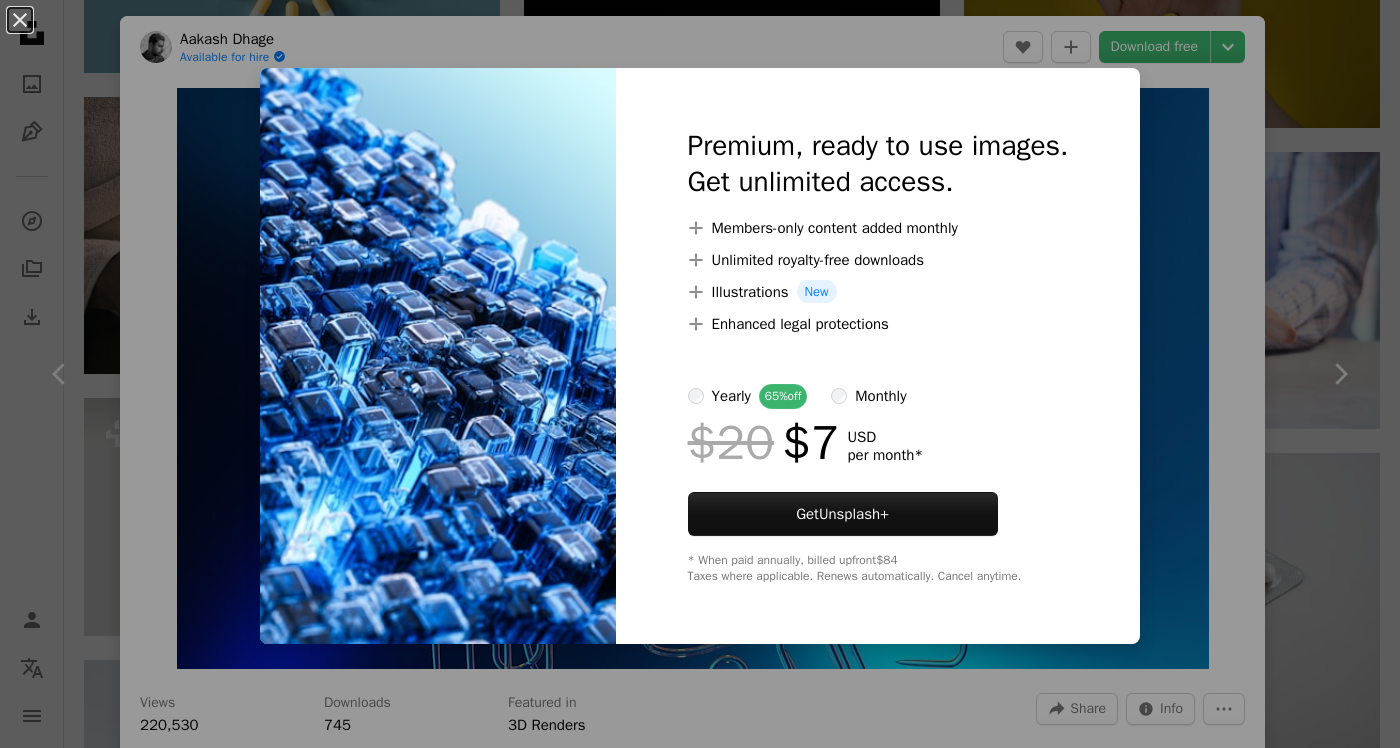 scroll, scrollTop: 6432, scrollLeft: 0, axis: vertical 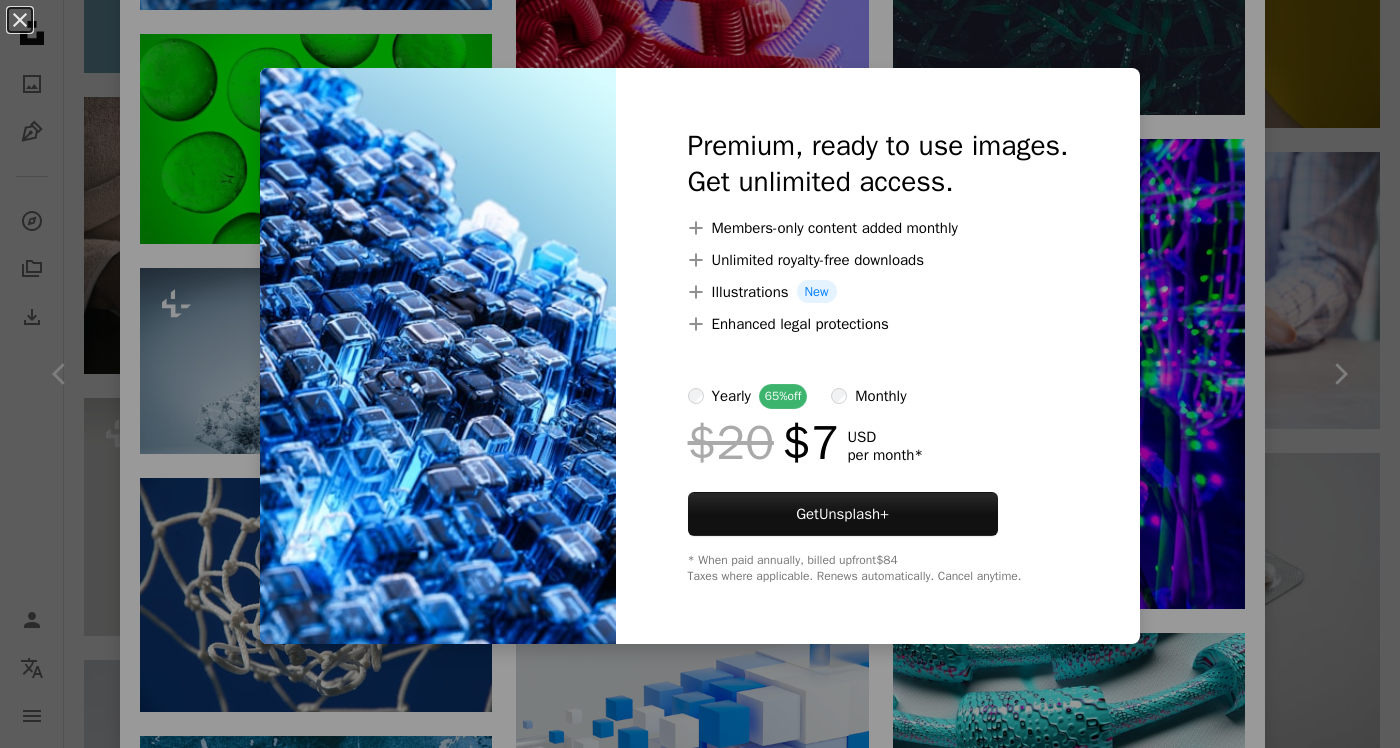 click on "An X shape Premium, ready to use images. Get unlimited access. A plus sign Members-only content added monthly A plus sign Unlimited royalty-free downloads A plus sign Illustrations  New A plus sign Enhanced legal protections yearly 65%  off monthly $20   $7 USD per month * Get  Unsplash+ * When paid annually, billed upfront  $84 Taxes where applicable. Renews automatically. Cancel anytime." at bounding box center [700, 374] 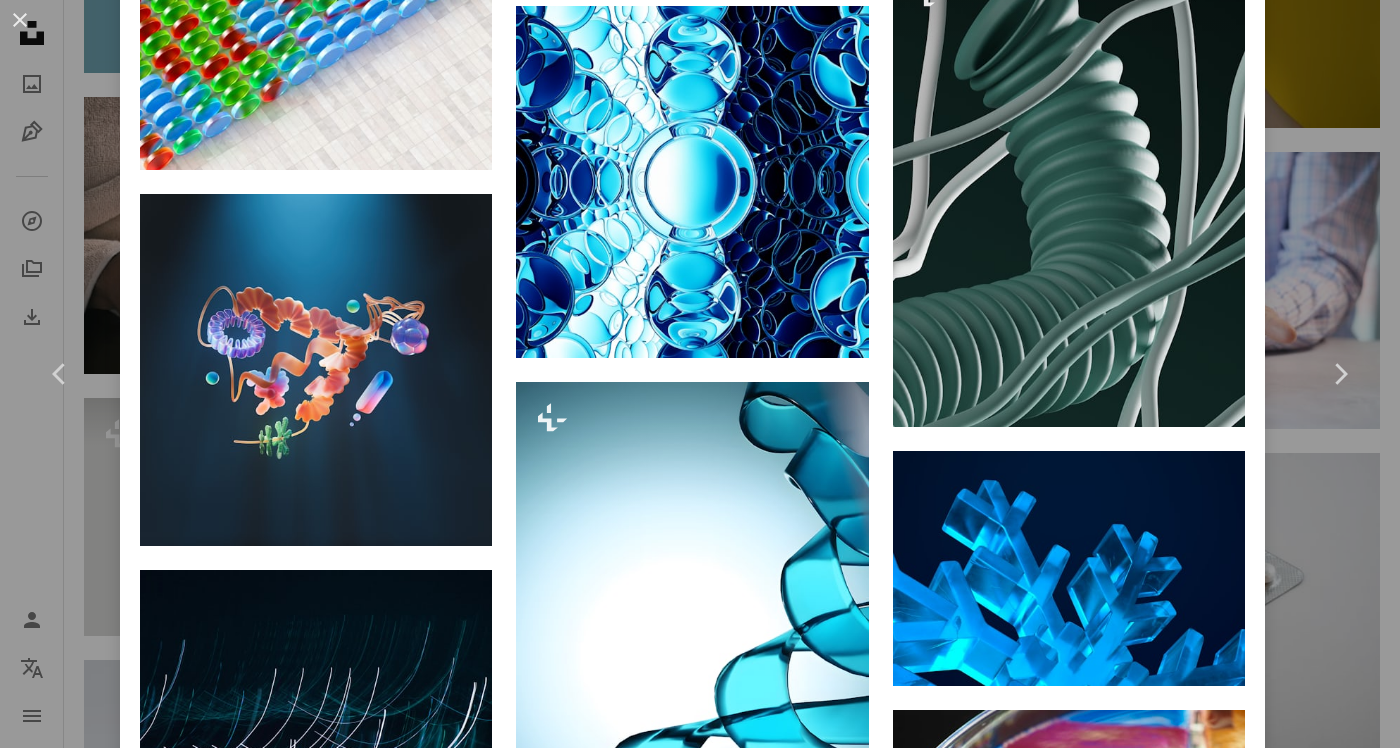 scroll, scrollTop: 38367, scrollLeft: 0, axis: vertical 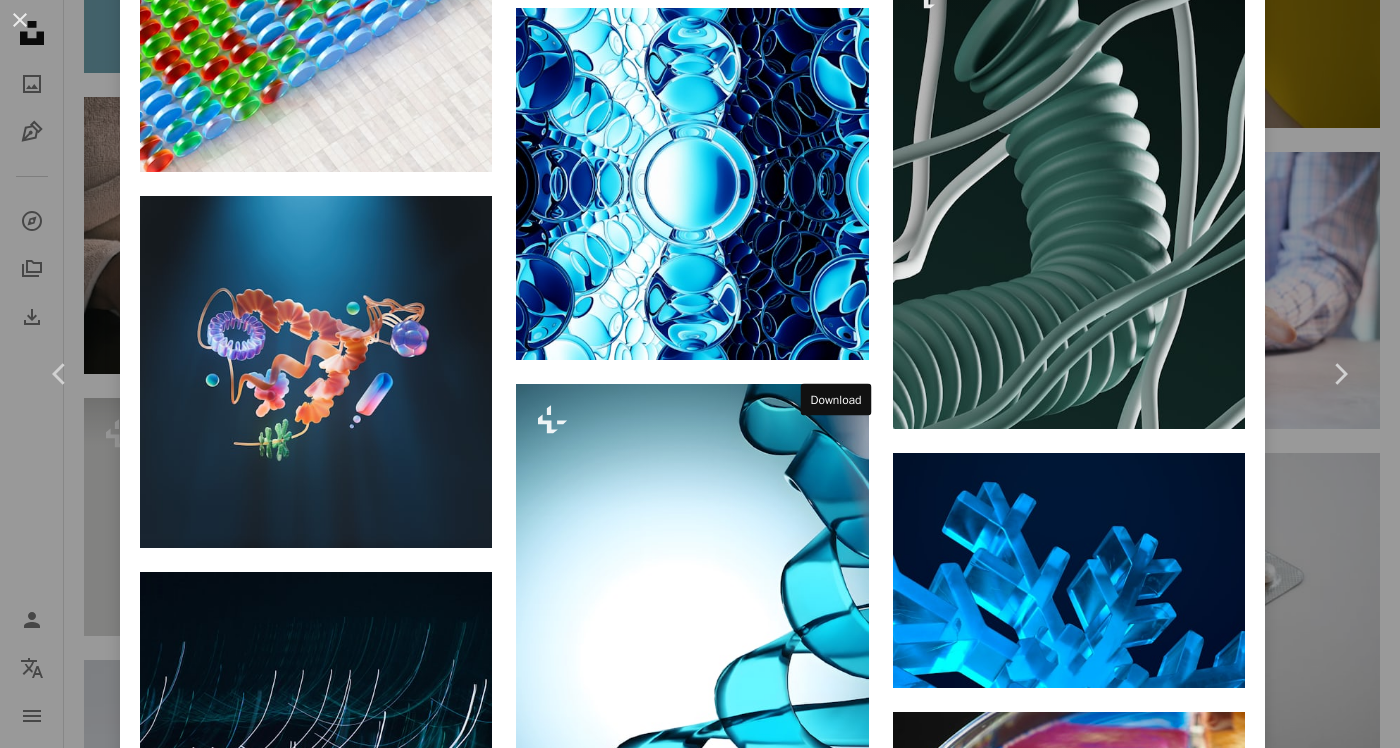 click on "Arrow pointing down" 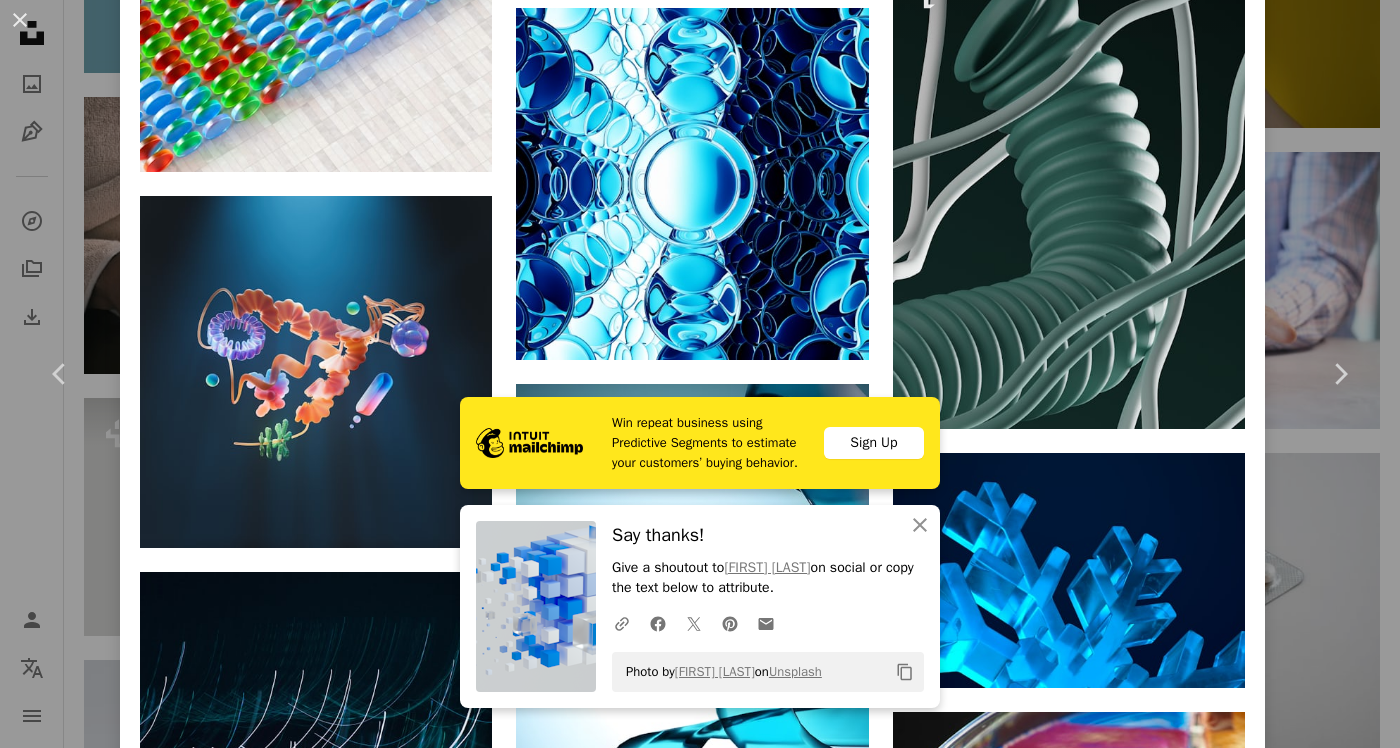 scroll, scrollTop: 38594, scrollLeft: 0, axis: vertical 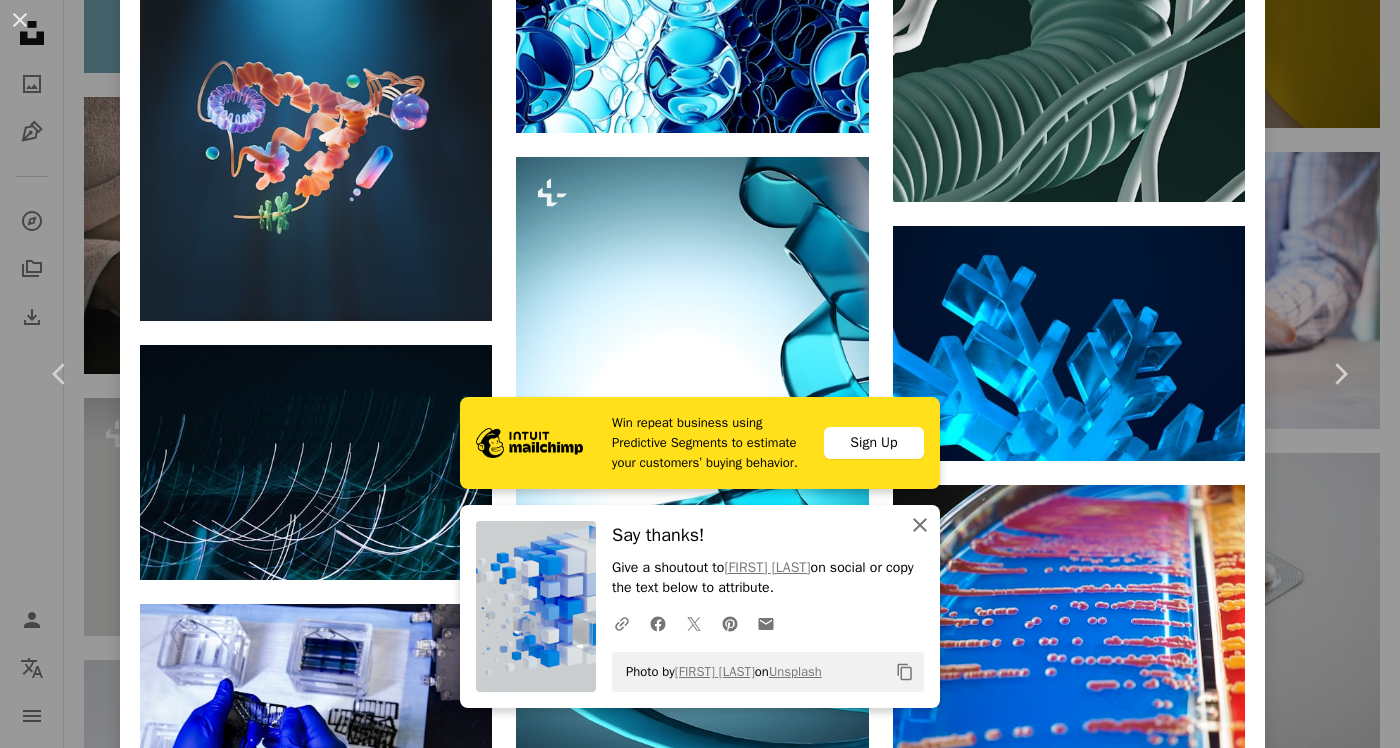 click 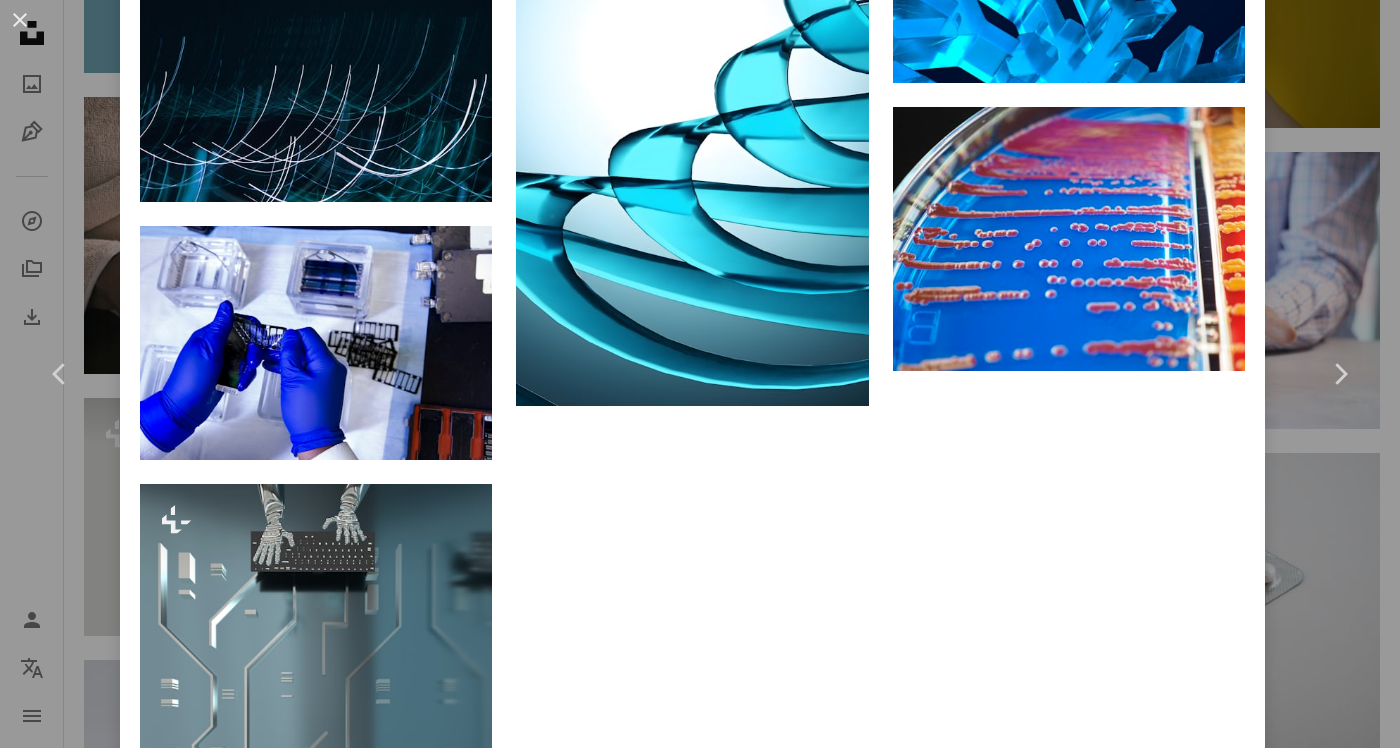scroll, scrollTop: 38832, scrollLeft: 0, axis: vertical 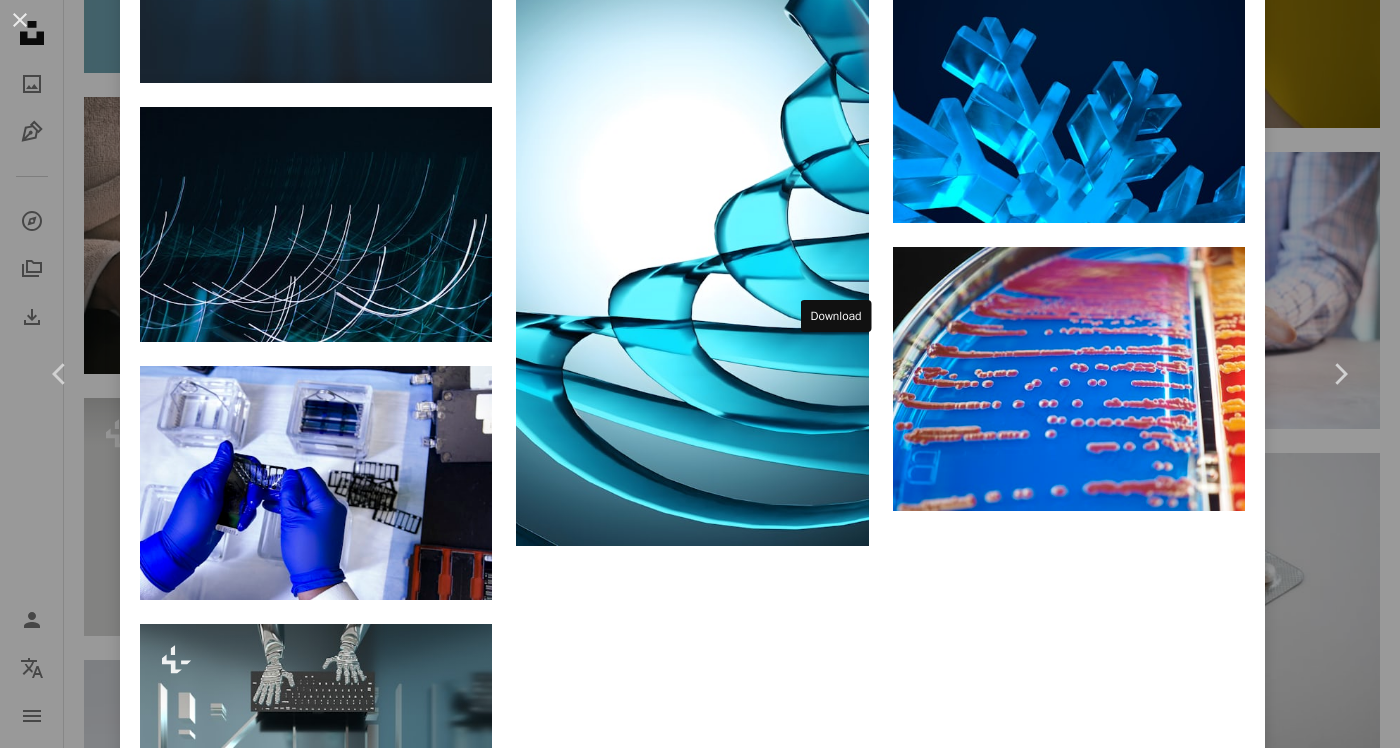 click on "Arrow pointing down" 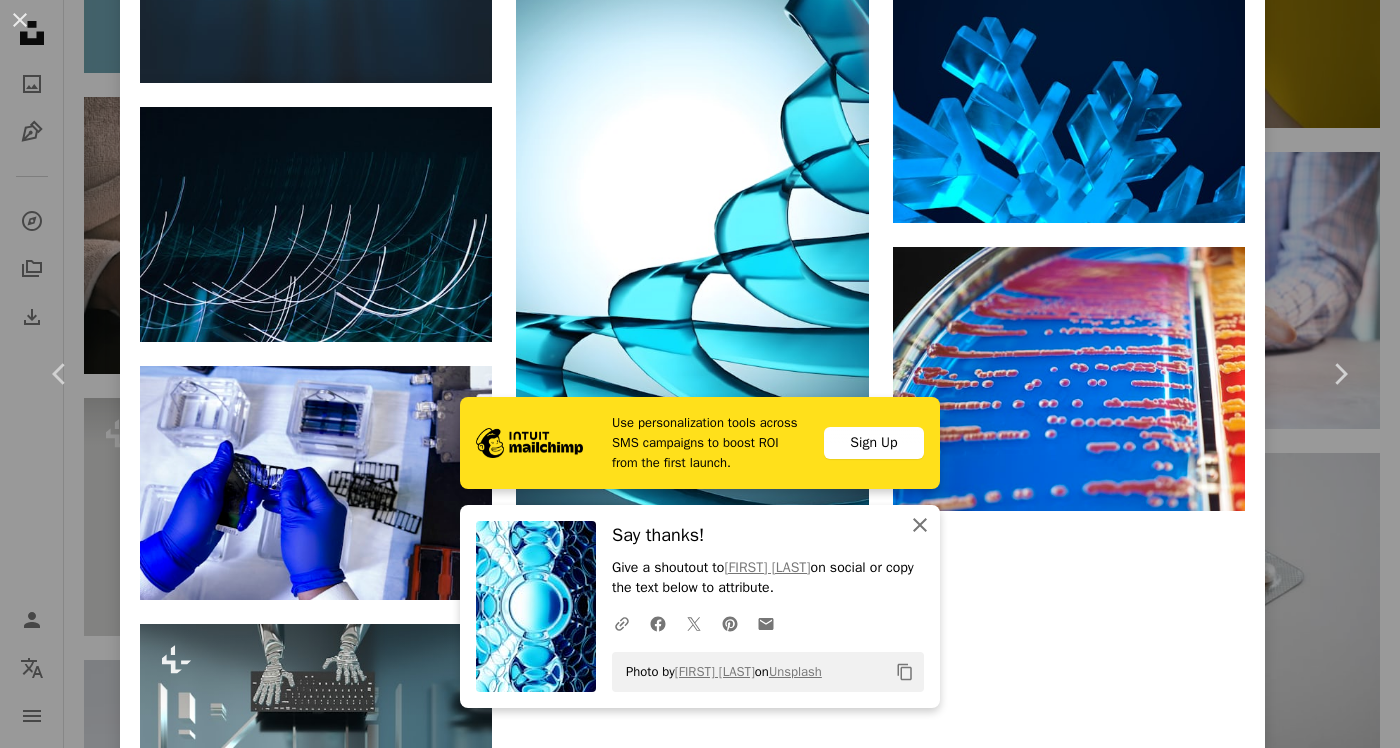 click 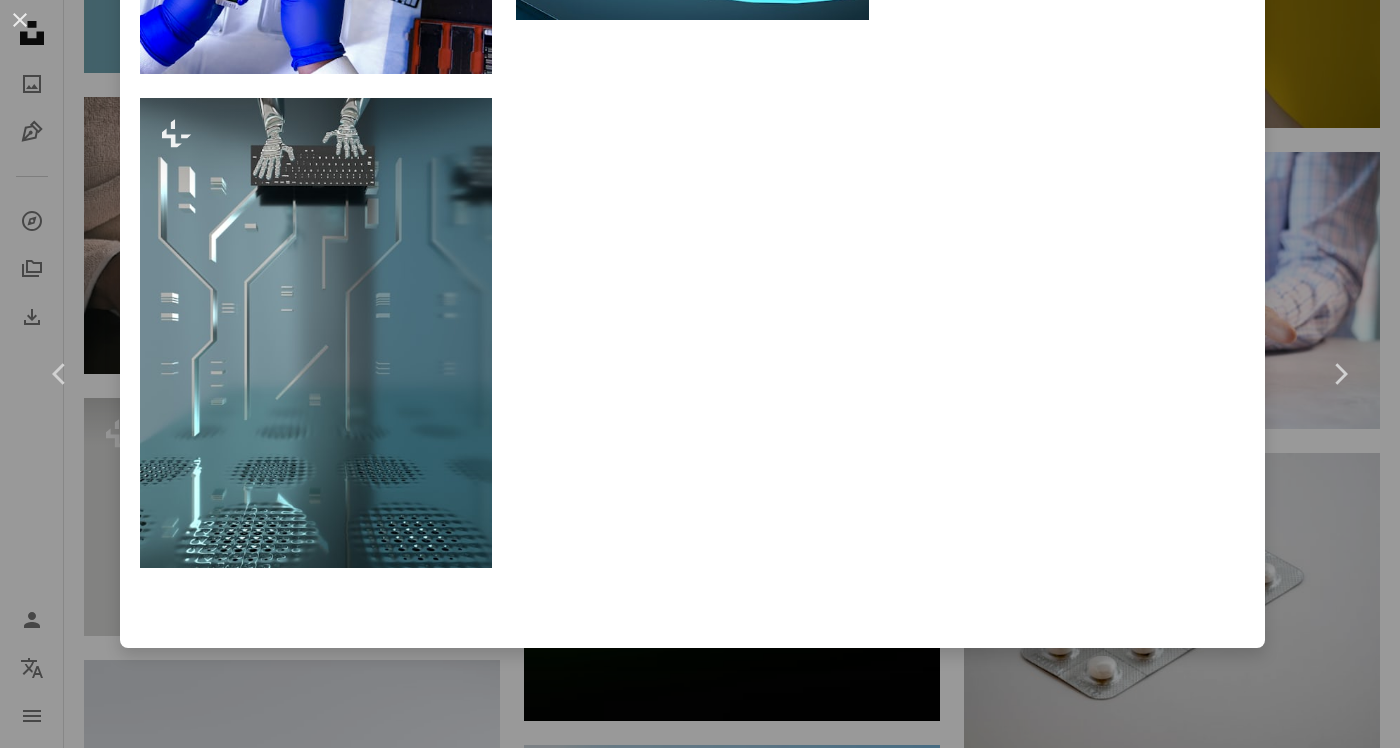 scroll, scrollTop: 39362, scrollLeft: 0, axis: vertical 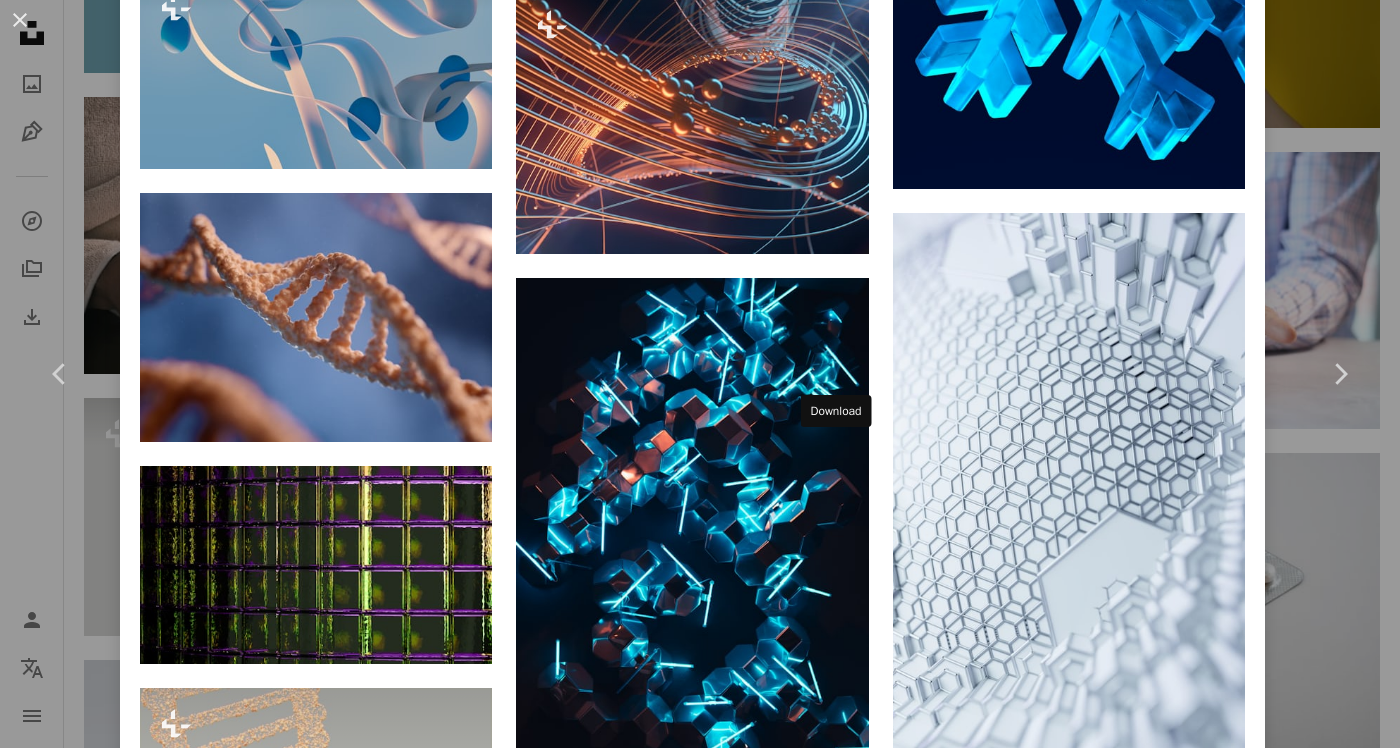 click 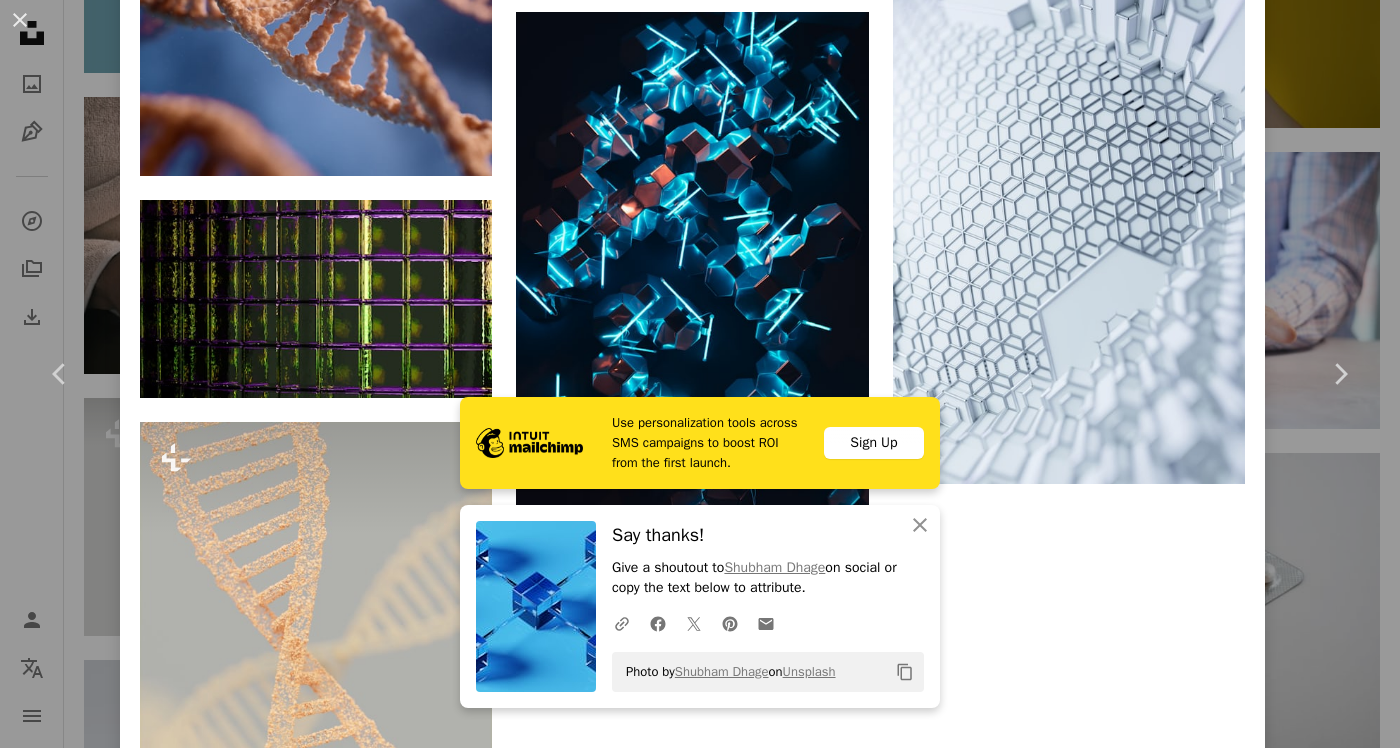 scroll, scrollTop: 41229, scrollLeft: 0, axis: vertical 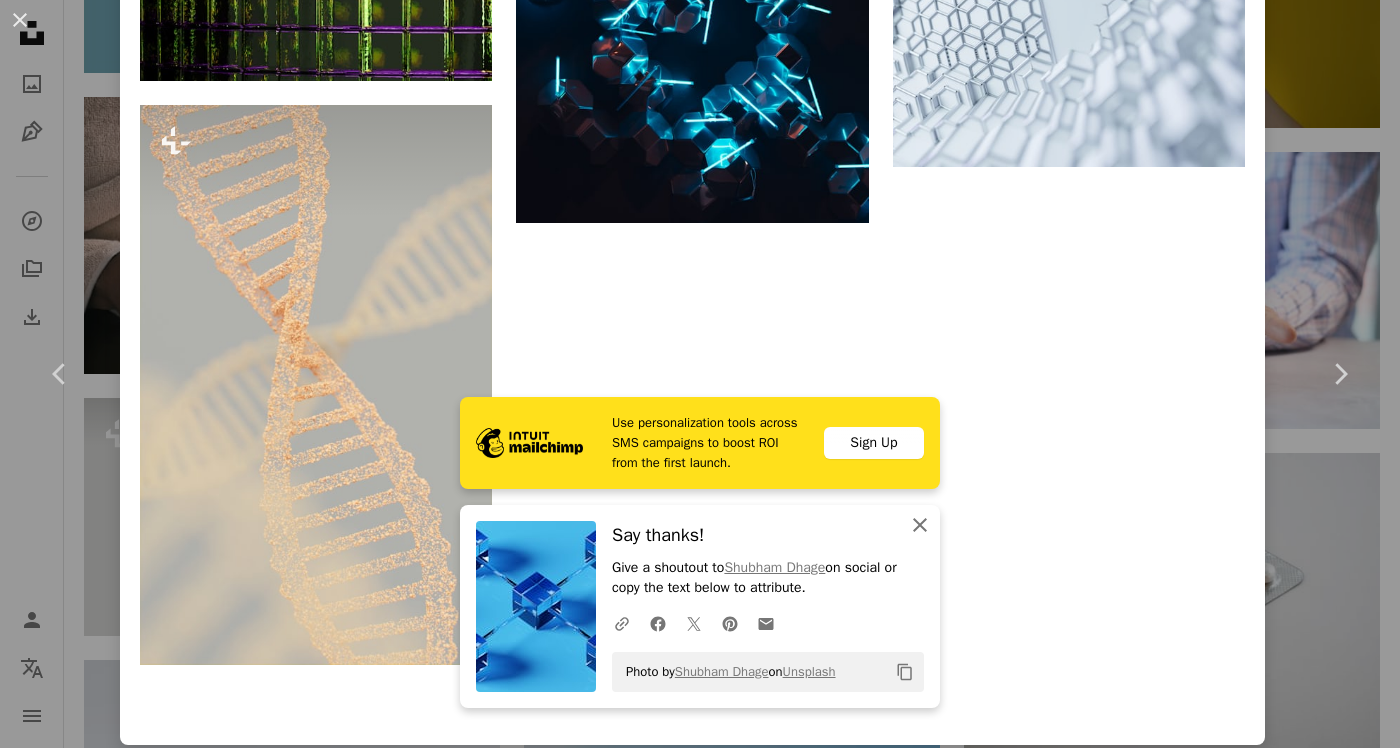 click on "An X shape" 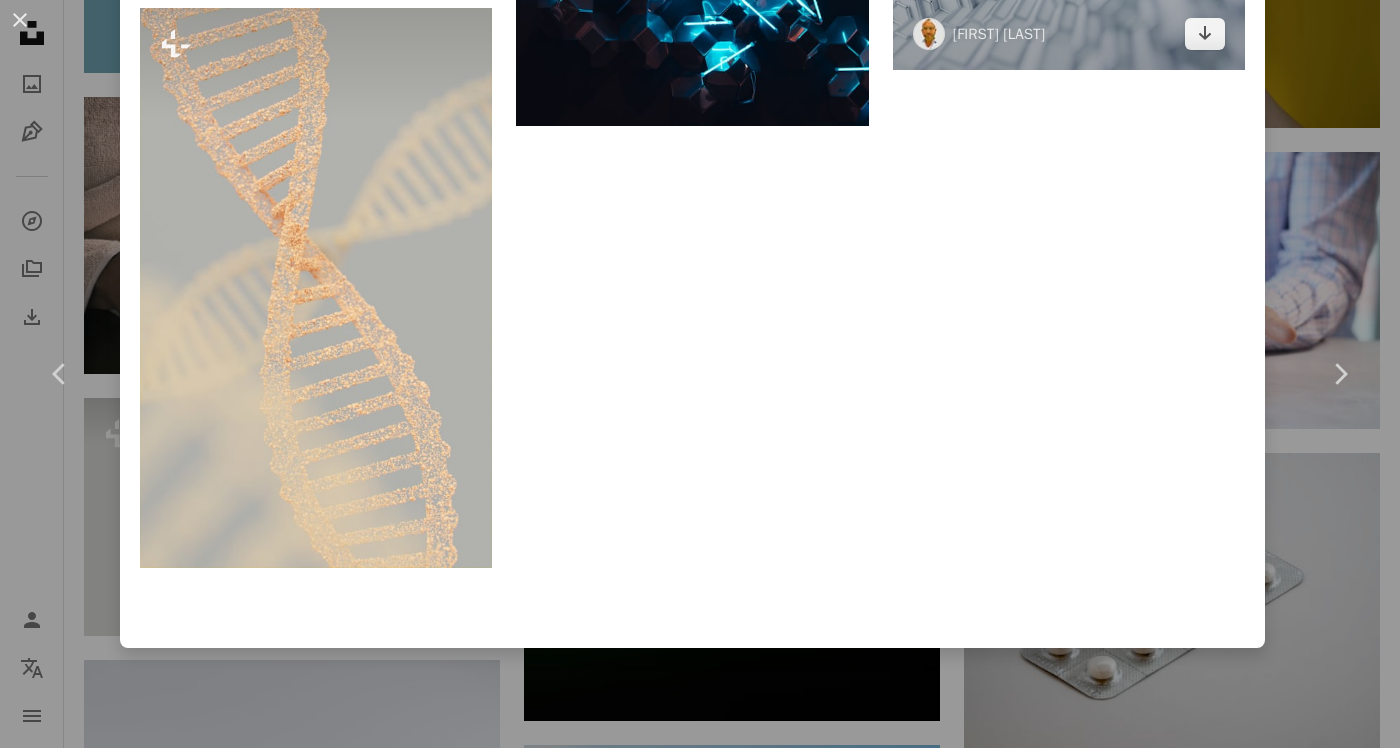 scroll, scrollTop: 41377, scrollLeft: 0, axis: vertical 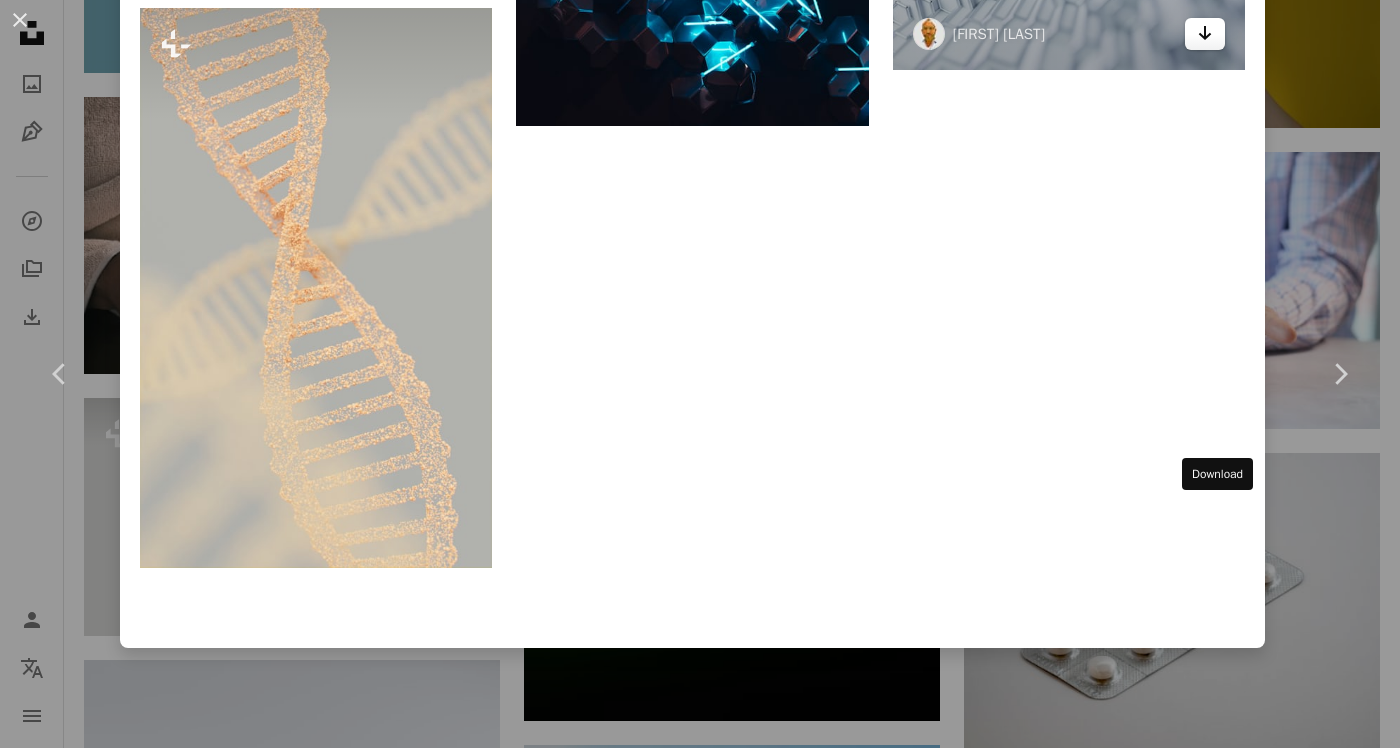 click on "Arrow pointing down" at bounding box center [1205, 34] 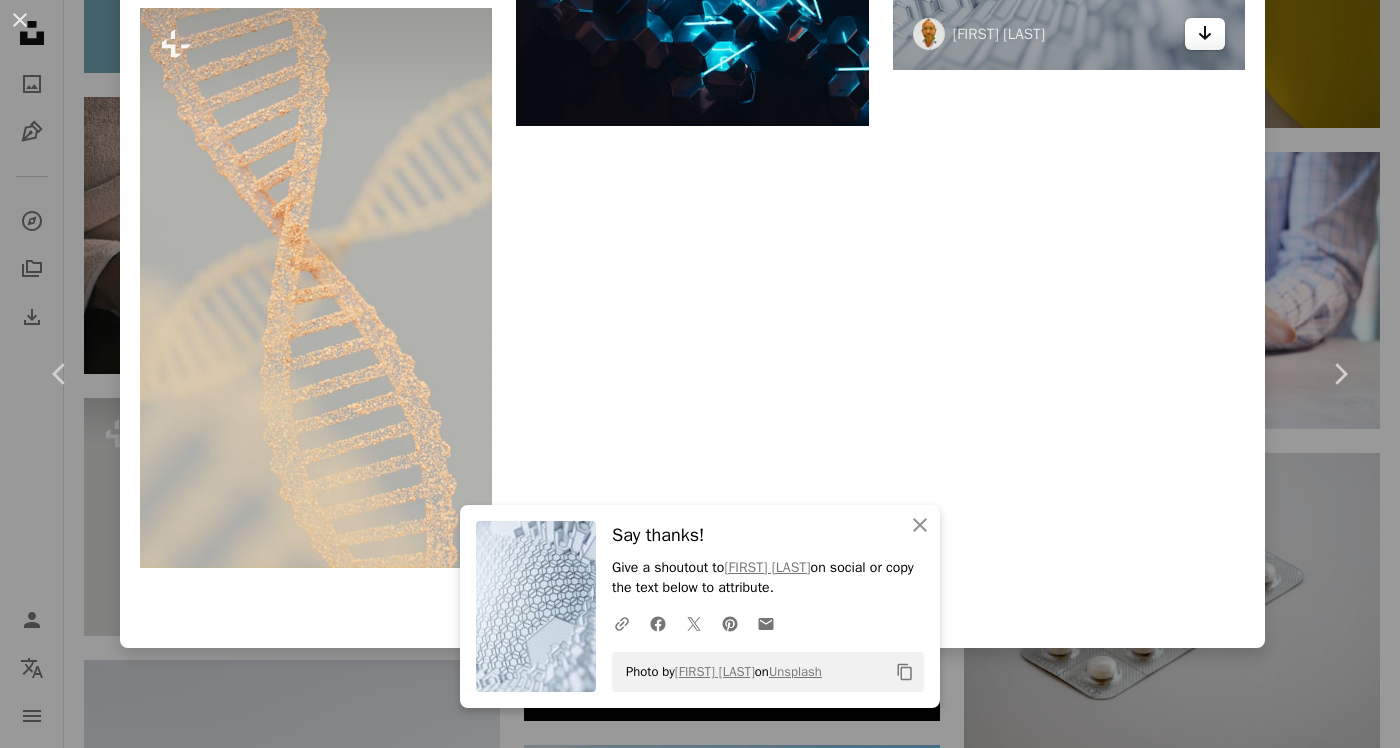 click on "Arrow pointing down" 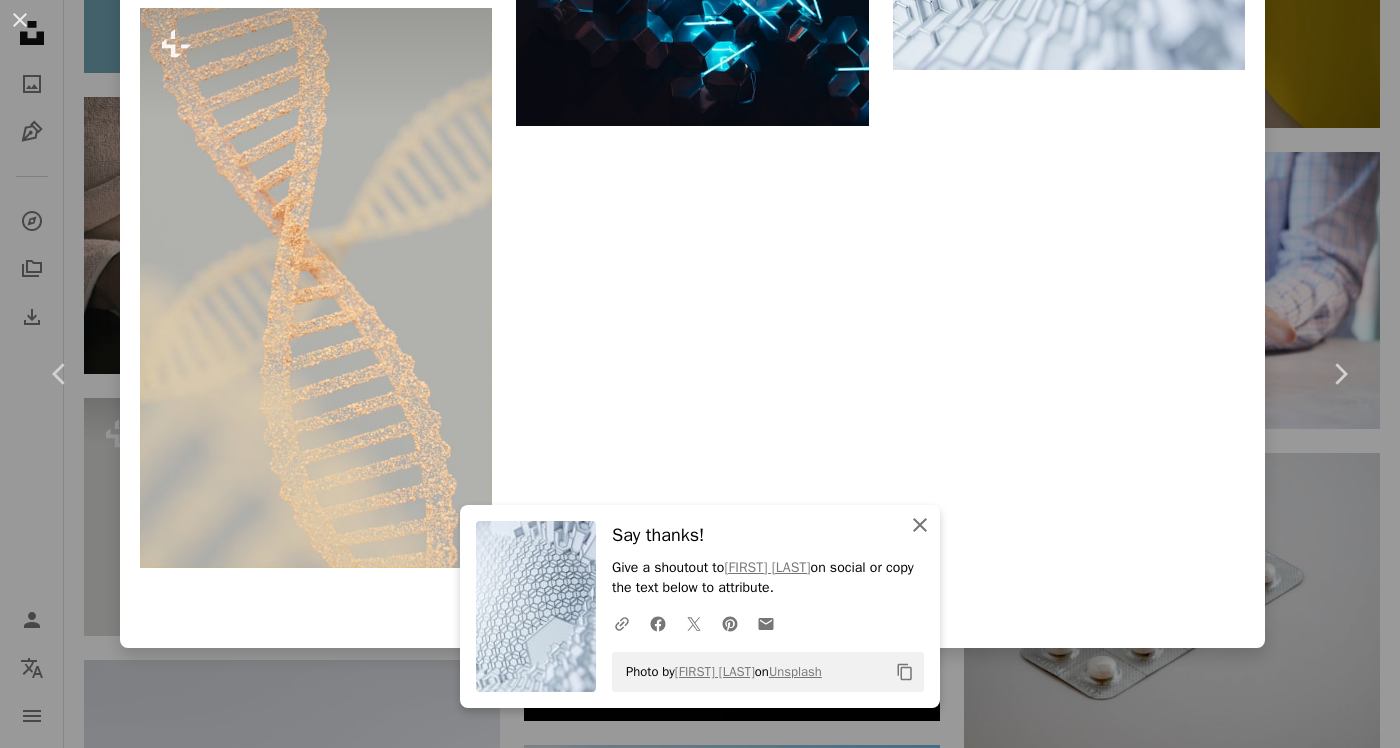 click 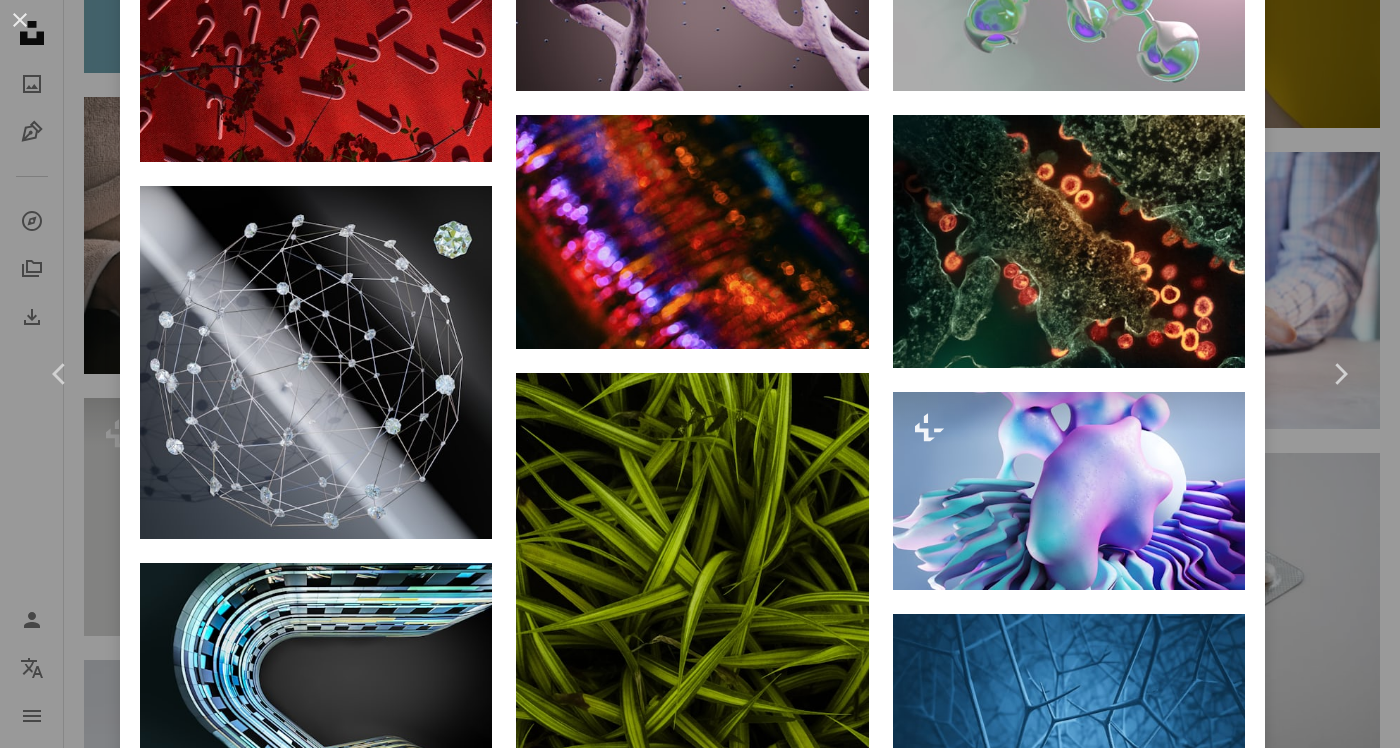 scroll, scrollTop: 46575, scrollLeft: 0, axis: vertical 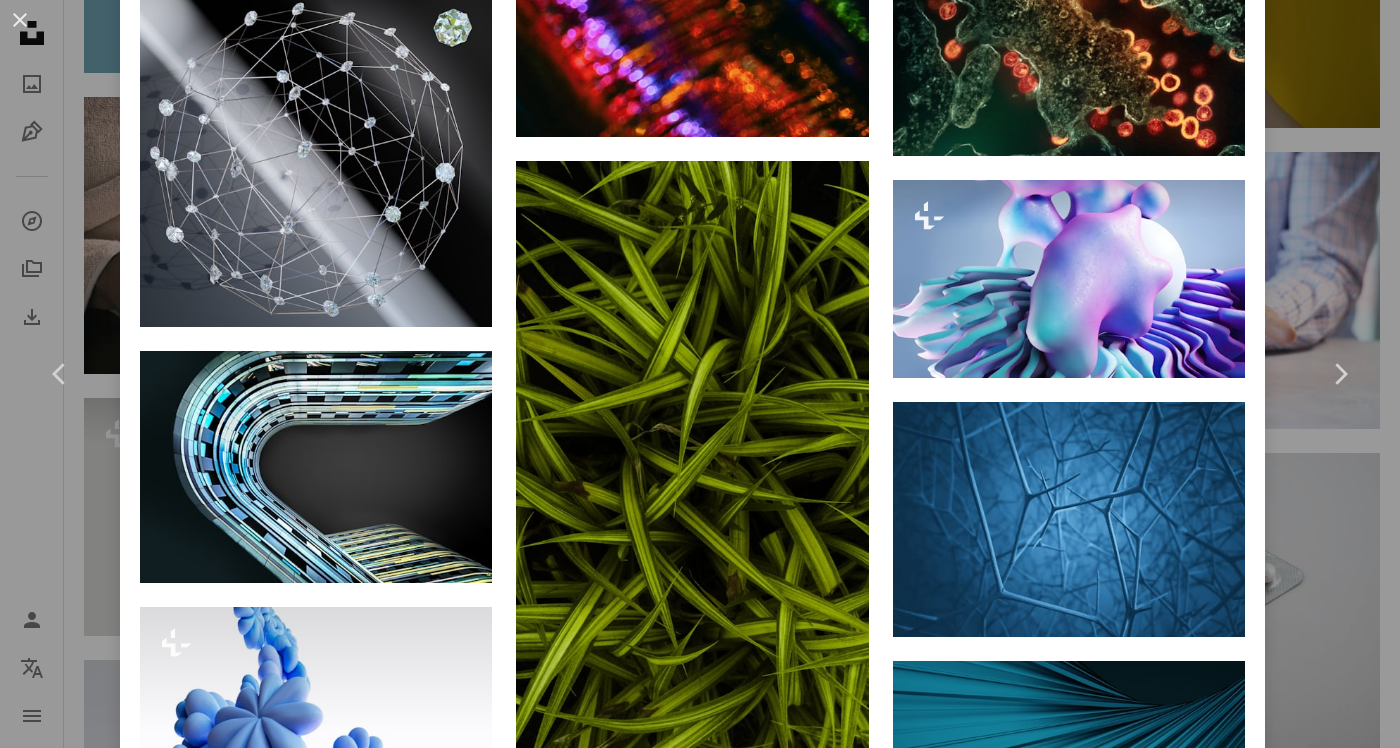 click on "A heart A plus sign Buddha Elemental 3D Arrow pointing down Plus sign for Unsplash+ A heart A plus sign Alex Shuper For  Unsplash+ A lock Download A heart A plus sign Rick Rothenberg Arrow pointing down A heart A plus sign Mariia Shalabaieva Available for hire A checkmark inside of a circle Arrow pointing down Plus sign for Unsplash+ A heart A plus sign A. C. For  Unsplash+ A lock Download A heart A plus sign Ecliptic Graphic Arrow pointing down A heart A plus sign Rick Rothenberg Arrow pointing down A heart A plus sign Christian Boragine Available for hire A checkmark inside of a circle Arrow pointing down A heart A plus sign Steve Johnson Available for hire A checkmark inside of a circle Arrow pointing down A heart A plus sign CDC Arrow pointing down Plus sign for Unsplash+ A heart A plus sign Ubaid E. Alyafizi For  Unsplash+ A lock Download Plus sign for Unsplash+ A heart A plus sign Getty Images For  Unsplash+ A lock Download A heart A plus sign Rick Rothenberg Arrow pointing down A heart A plus sign For" at bounding box center (692, -21836) 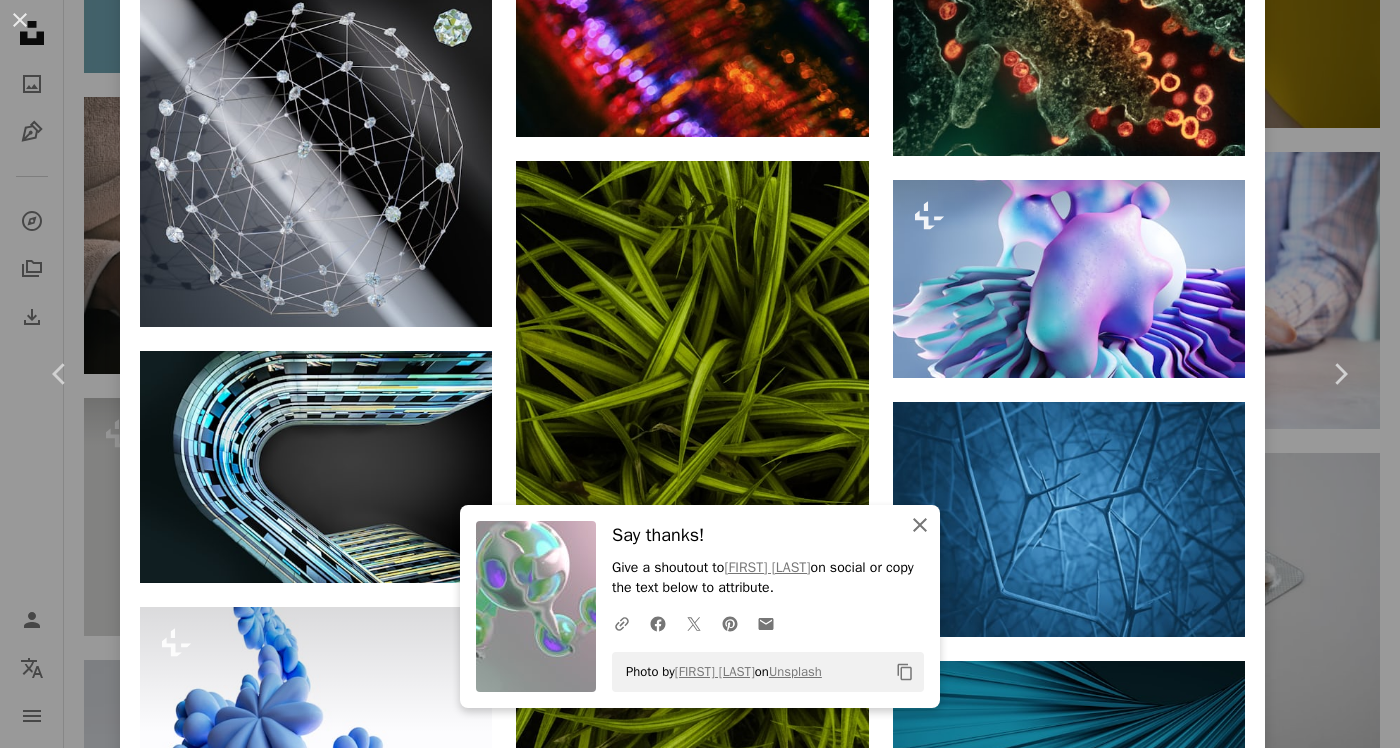 click on "An X shape" 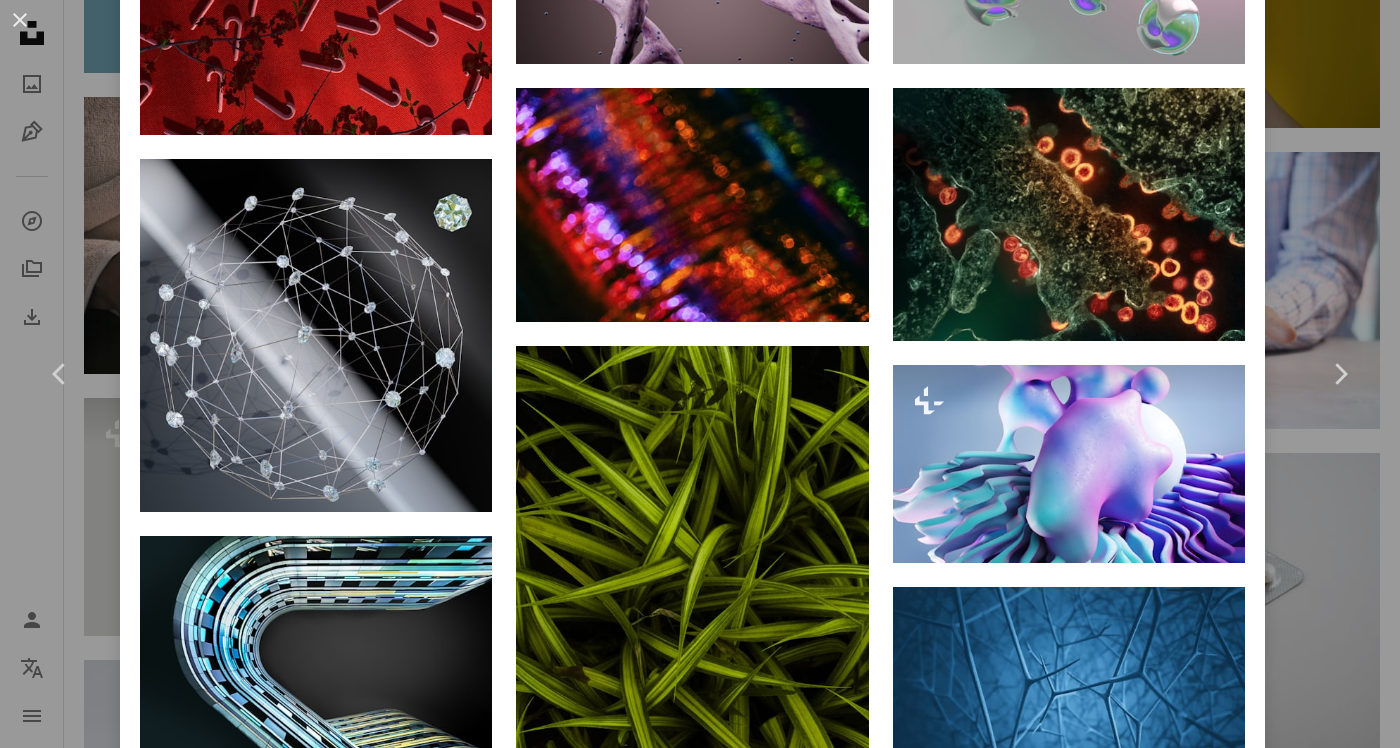 scroll, scrollTop: 46367, scrollLeft: 0, axis: vertical 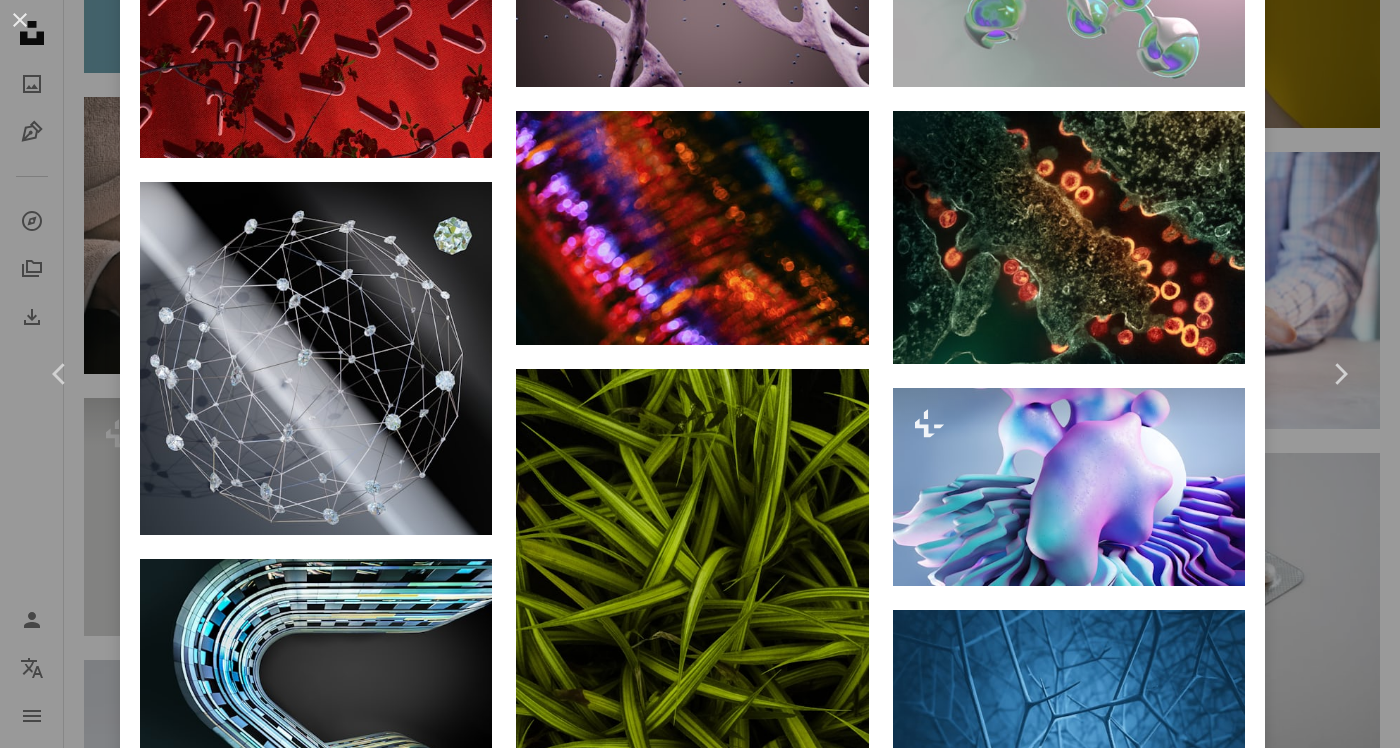 click on "Browse premium related images on iStock  |  Save 20% with code UNSPLASH20 View more on iStock  ↗ Related images A heart A plus sign Buddha Elemental 3D Arrow pointing down Plus sign for Unsplash+ A heart A plus sign Alex Shuper For  Unsplash+ A lock Download A heart A plus sign Rick Rothenberg Arrow pointing down A heart A plus sign Mariia Shalabaieva Available for hire A checkmark inside of a circle Arrow pointing down Plus sign for Unsplash+ A heart A plus sign A. C. For  Unsplash+ A lock Download A heart A plus sign Ecliptic Graphic Arrow pointing down A heart A plus sign Rick Rothenberg Arrow pointing down A heart A plus sign Christian Boragine Available for hire A checkmark inside of a circle Arrow pointing down A heart A plus sign Steve Johnson Available for hire A checkmark inside of a circle Arrow pointing down A heart A plus sign CDC Arrow pointing down Plus sign for Unsplash+ A heart A plus sign Ubaid E. Alyafizi For  Unsplash+ A lock Download Plus sign for Unsplash+ A heart A plus sign For  For" at bounding box center (692, -21806) 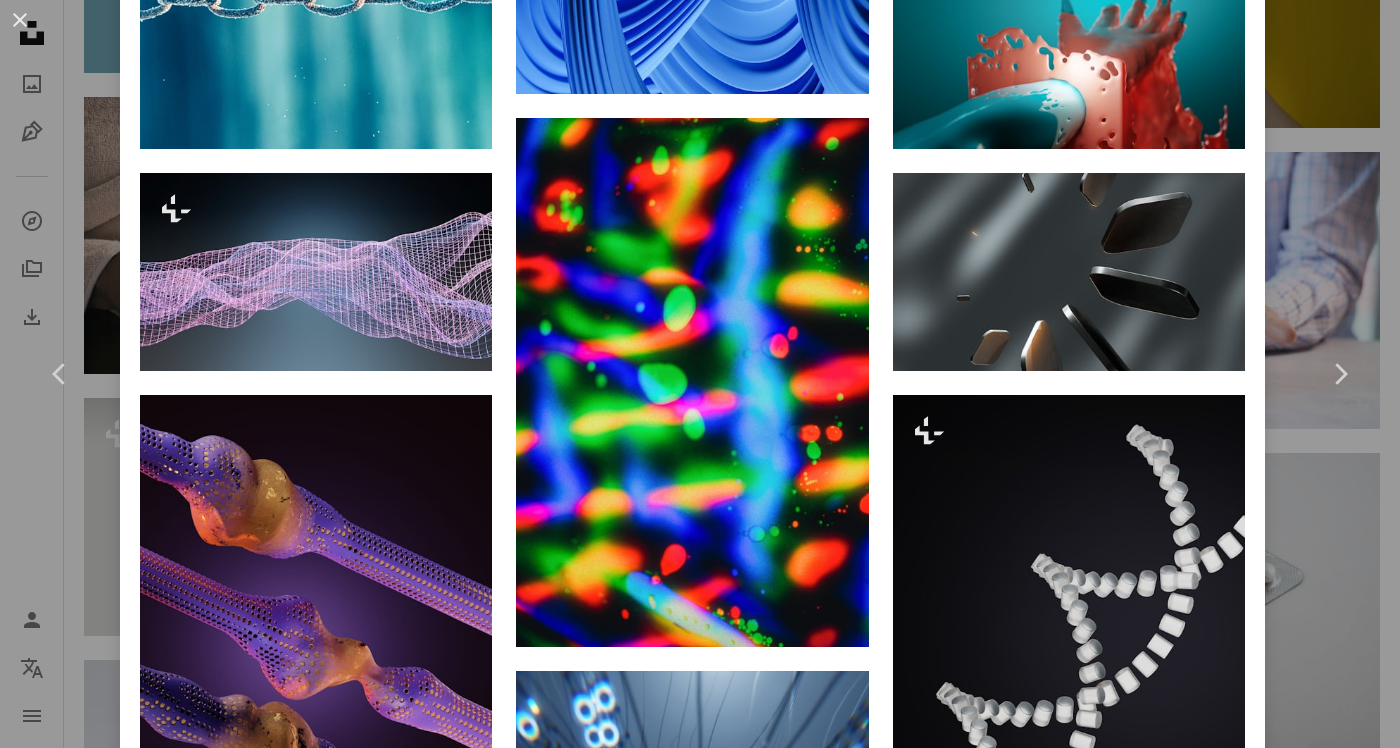 scroll, scrollTop: 50587, scrollLeft: 0, axis: vertical 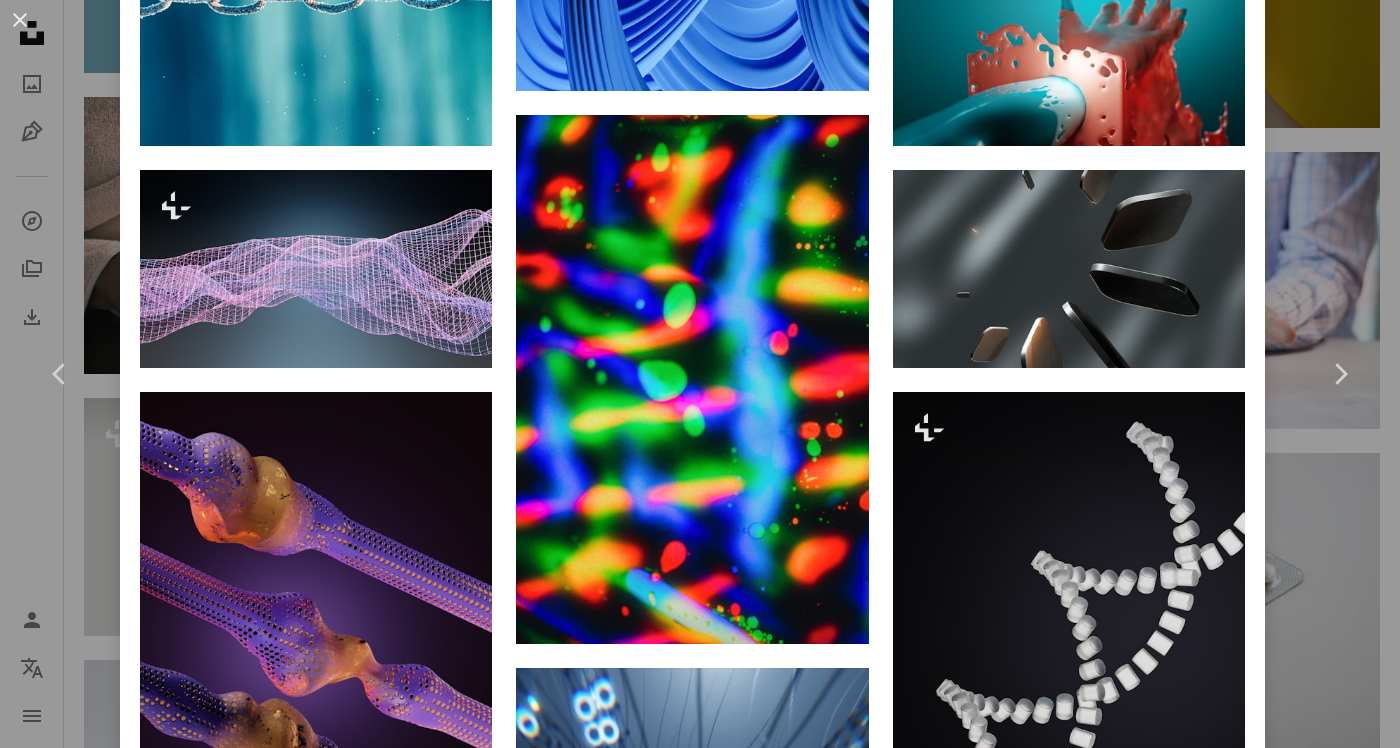 click at bounding box center (1069, -381) 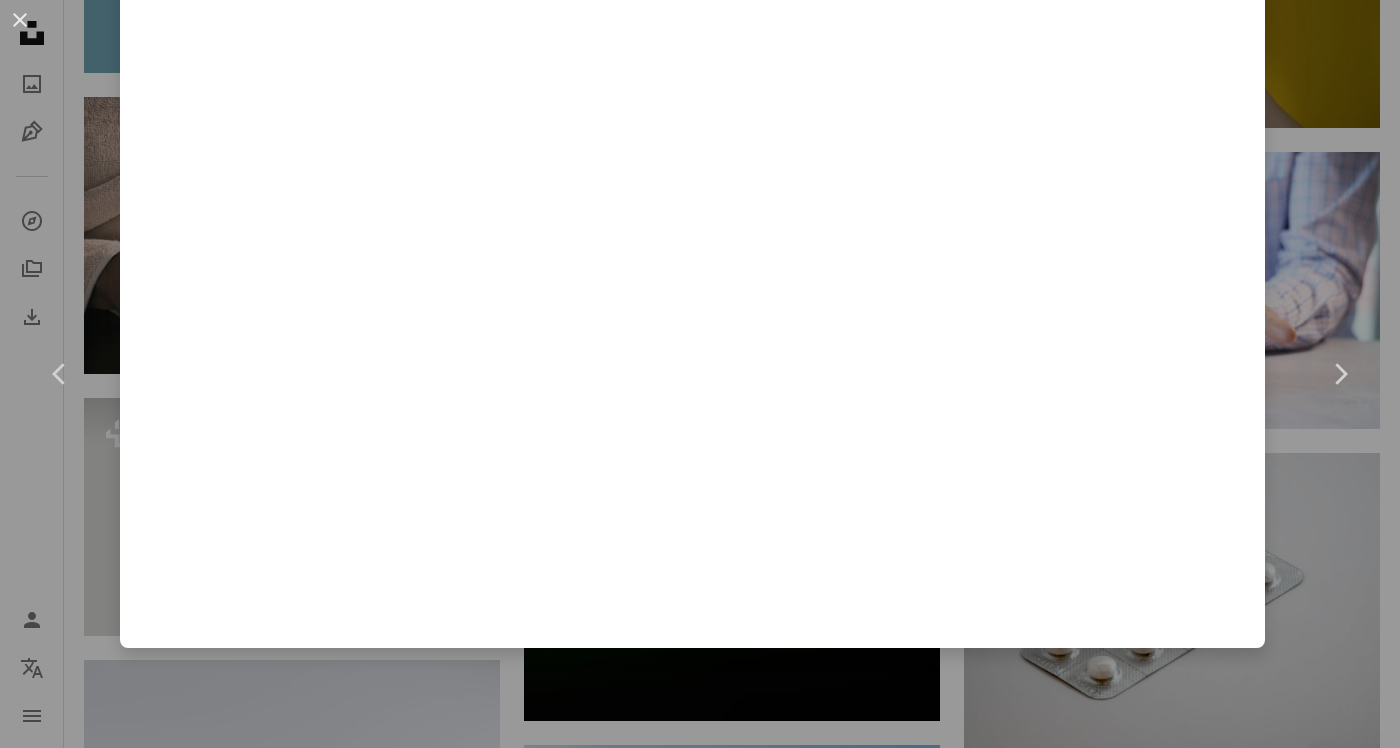scroll, scrollTop: 0, scrollLeft: 0, axis: both 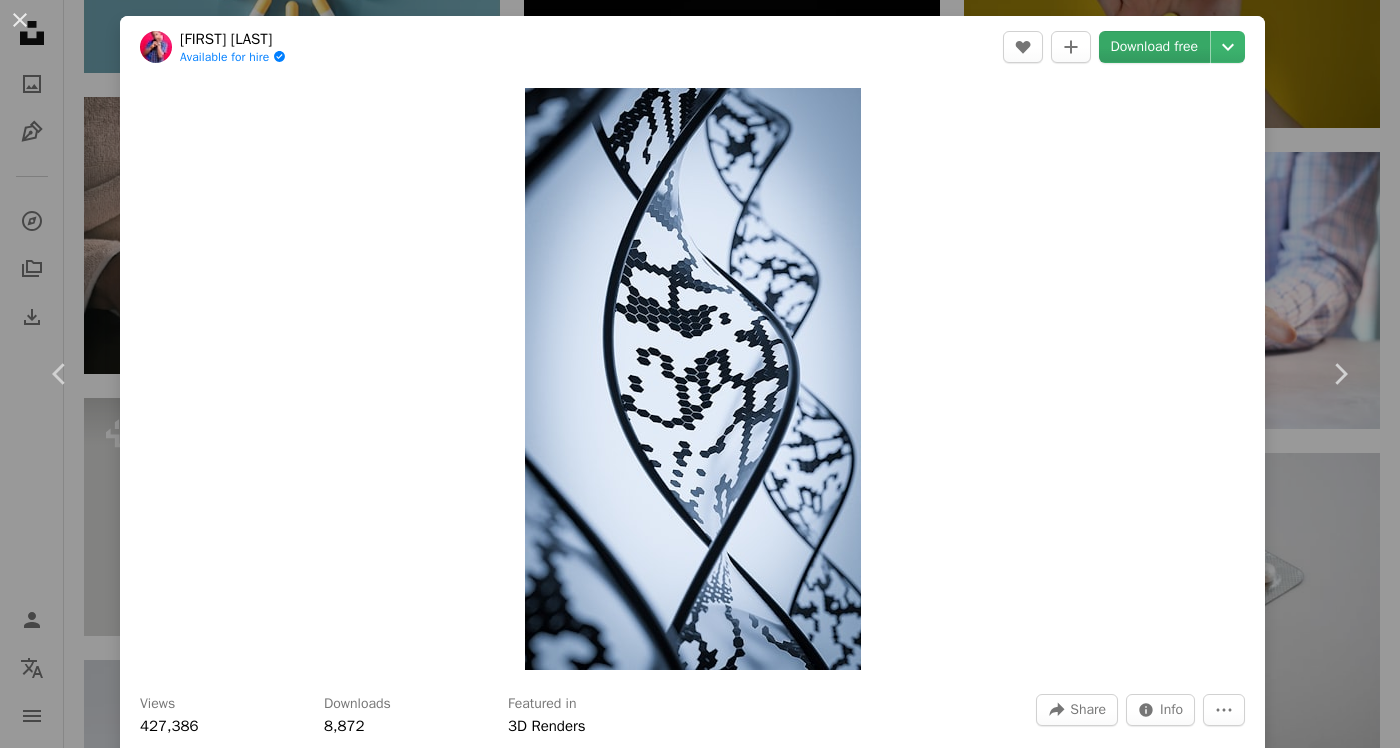 click on "Download free" at bounding box center [1155, 47] 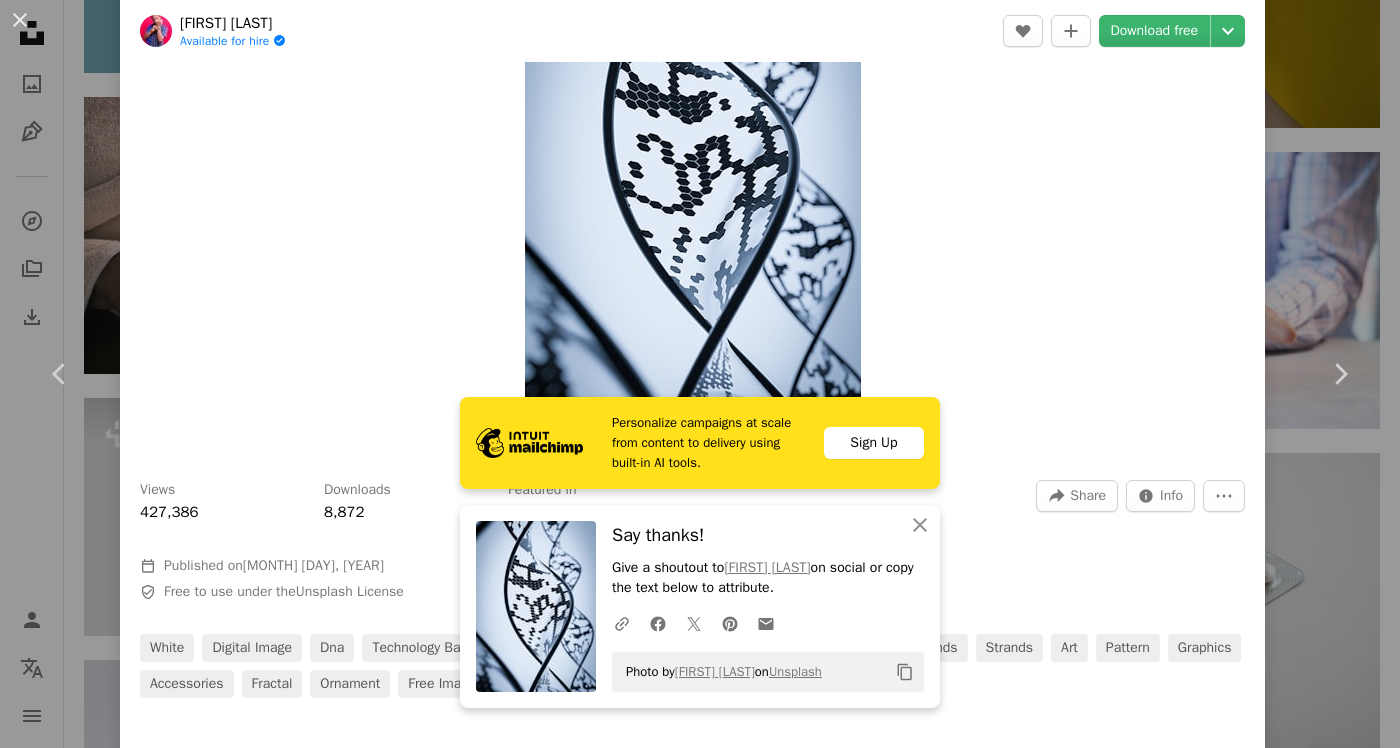 scroll, scrollTop: 519, scrollLeft: 0, axis: vertical 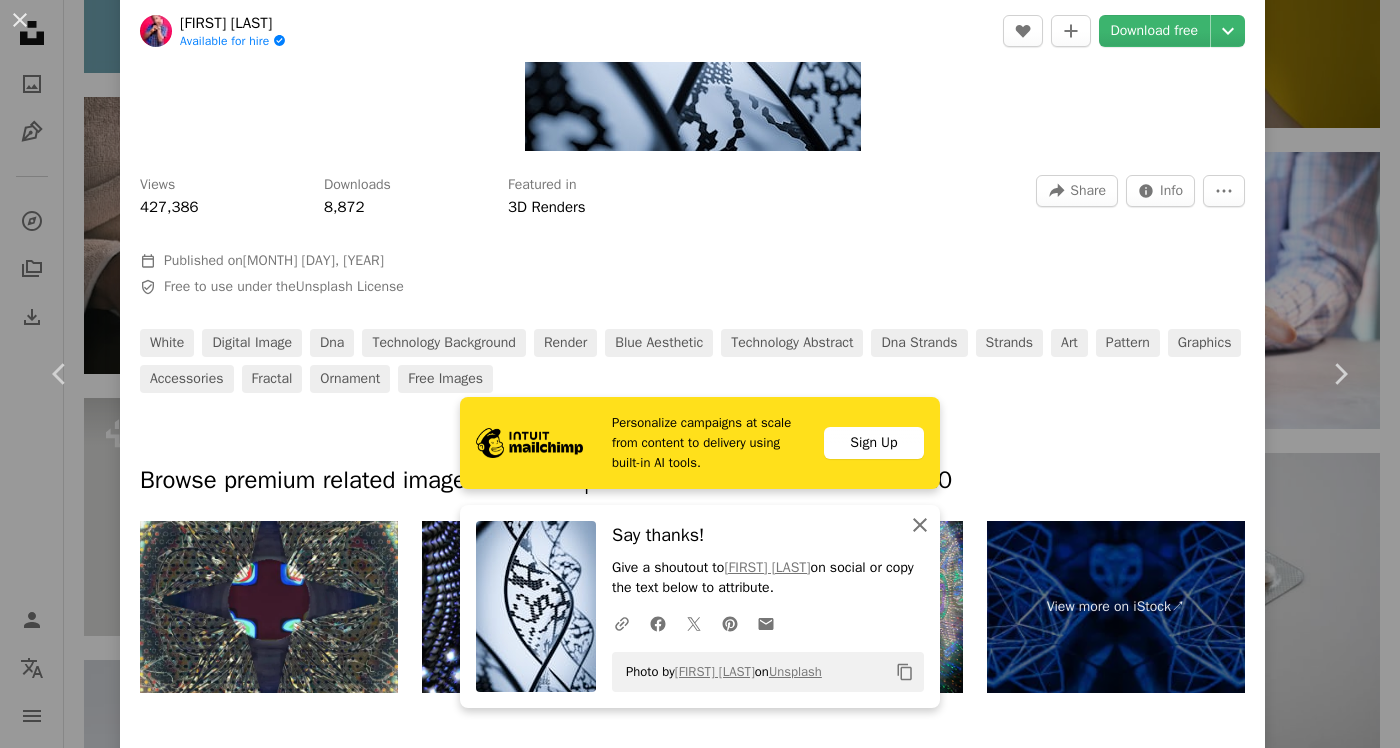 click on "An X shape" 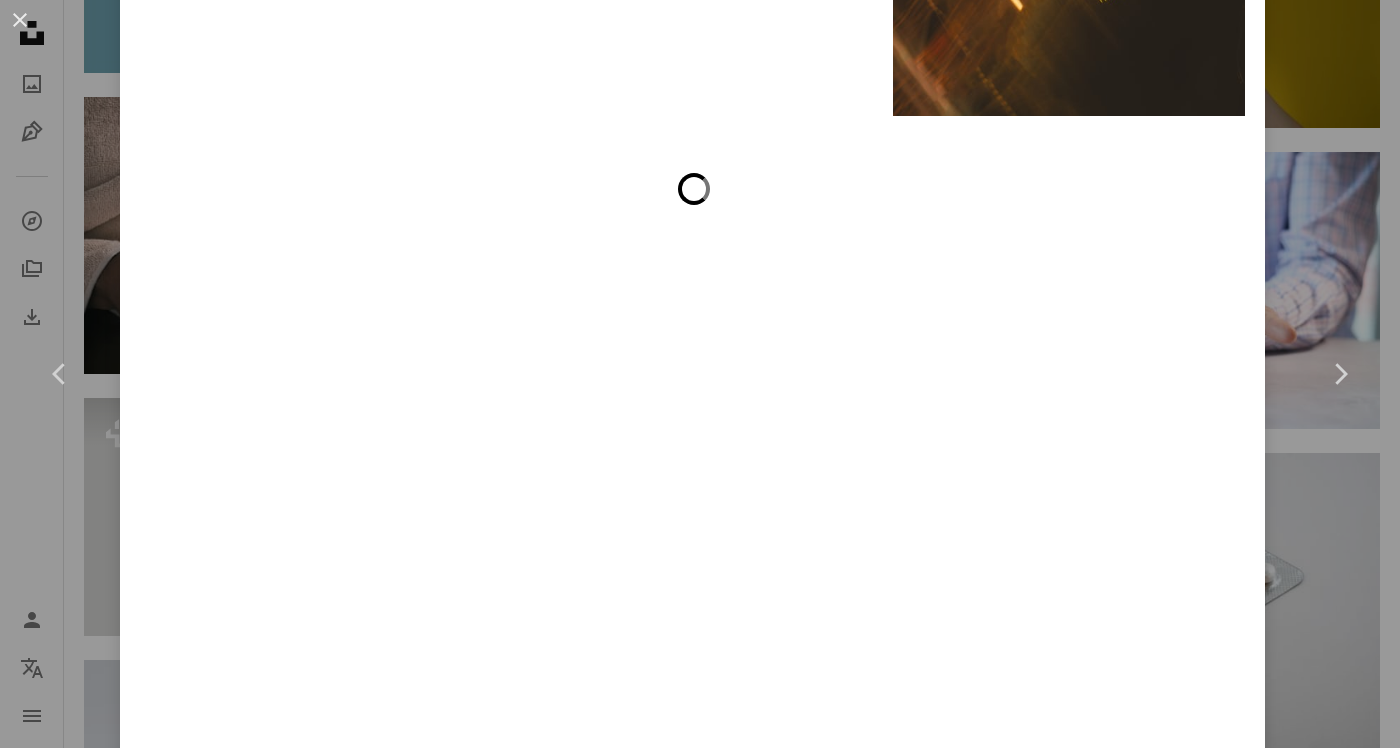 scroll, scrollTop: 8526, scrollLeft: 0, axis: vertical 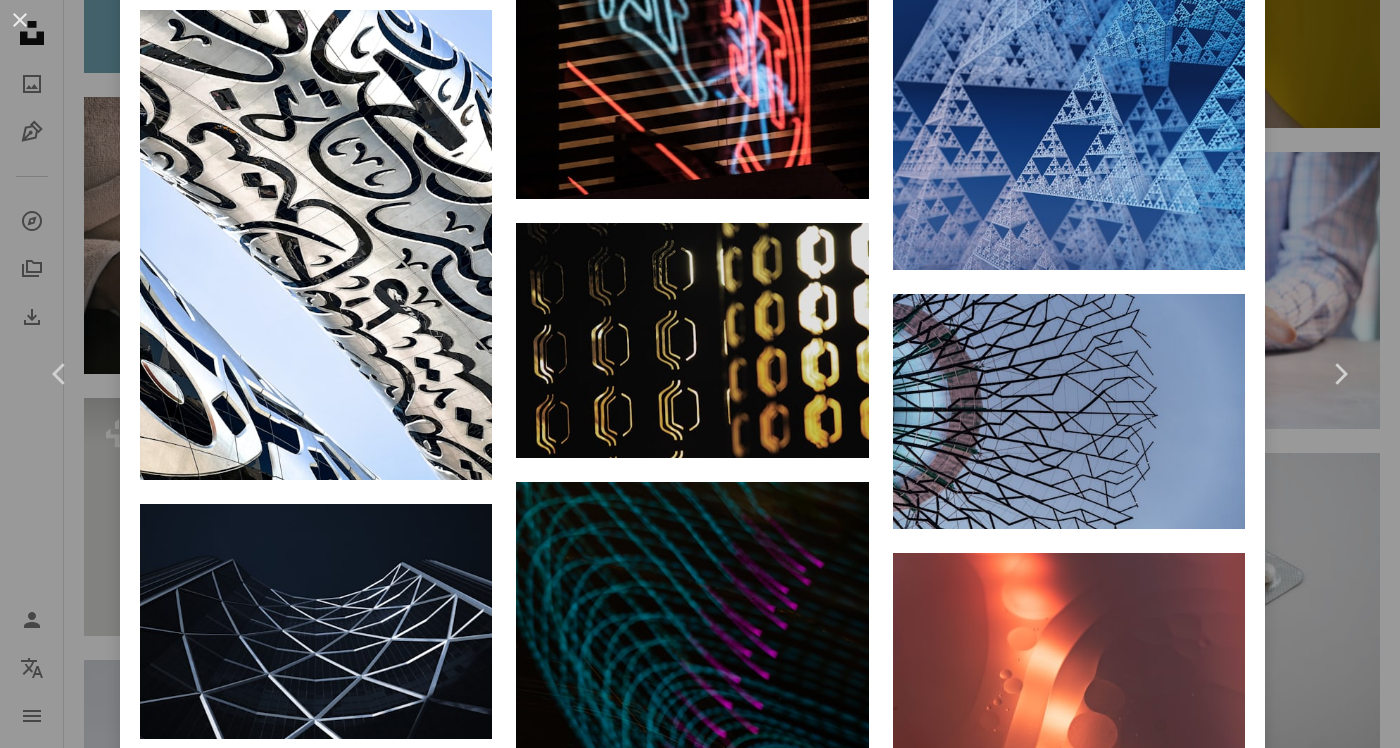 click on "A heart A plus sign Jimmy  Chang Available for hire A checkmark inside of a circle Arrow pointing down A heart A plus sign Parrish Freeman Available for hire A checkmark inside of a circle Arrow pointing down A heart A plus sign Steve Johnson Available for hire A checkmark inside of a circle Arrow pointing down A heart A plus sign Matt Brown Available for hire A checkmark inside of a circle Arrow pointing down A heart A plus sign Julien Steffen Arrow pointing down A heart A plus sign Jason Leung Available for hire A checkmark inside of a circle Arrow pointing down A heart A plus sign Steve Johnson Available for hire A checkmark inside of a circle Arrow pointing down A heart A plus sign Liana S Arrow pointing down Plus sign for Unsplash+ A heart A plus sign Steve Johnson For  Unsplash+ A lock Download A heart A plus sign Galina Nelyubova Arrow pointing down A heart A plus sign Faded_Gallery Available for hire A checkmark inside of a circle Arrow pointing down A heart A plus sign Christian Boragine A heart For" at bounding box center (692, -2755) 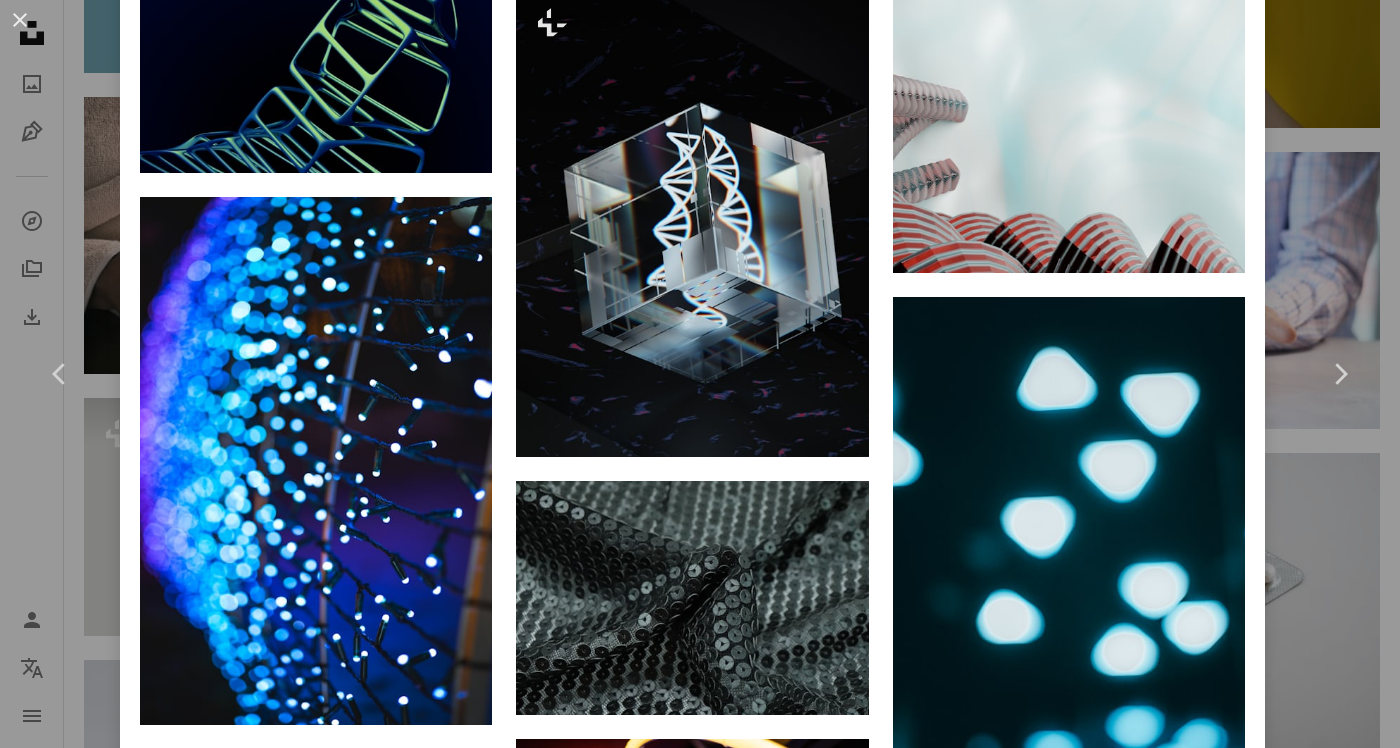 scroll, scrollTop: 11192, scrollLeft: 0, axis: vertical 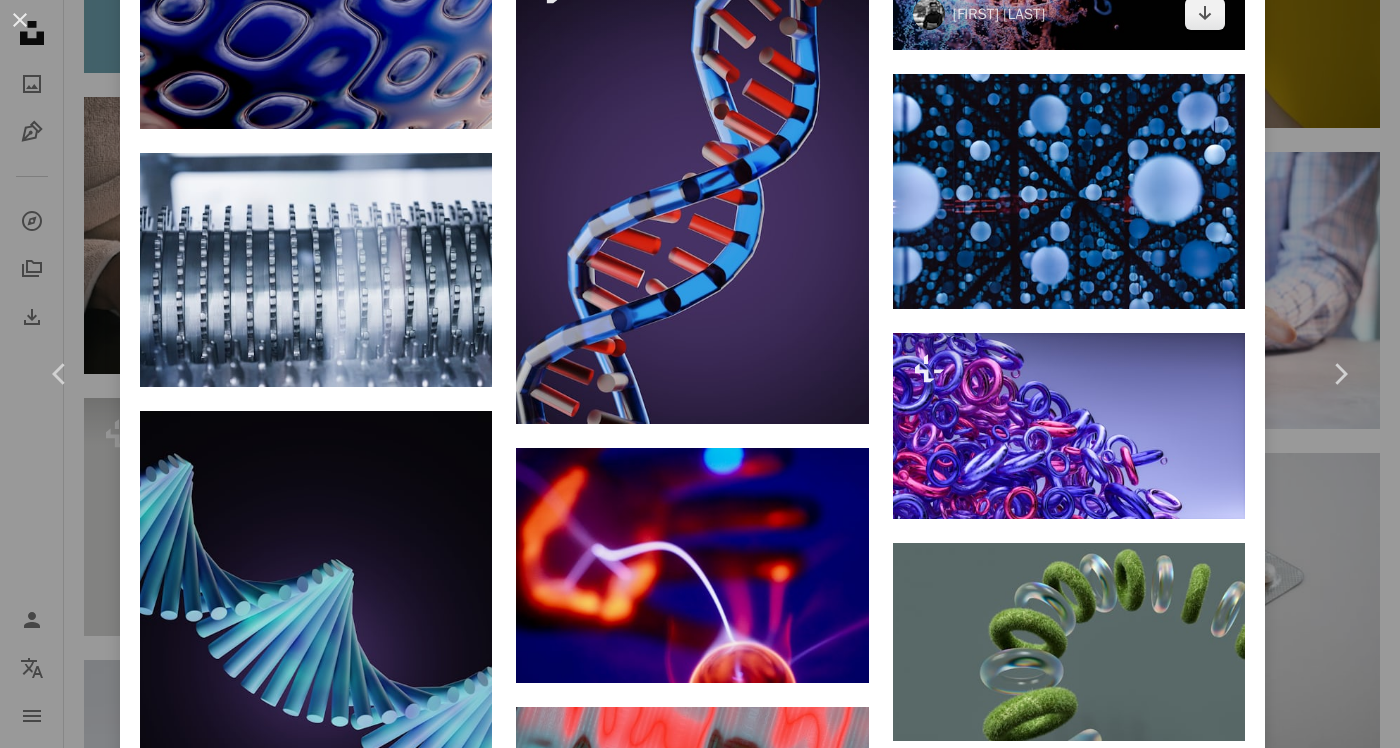 click at bounding box center [1069, -49] 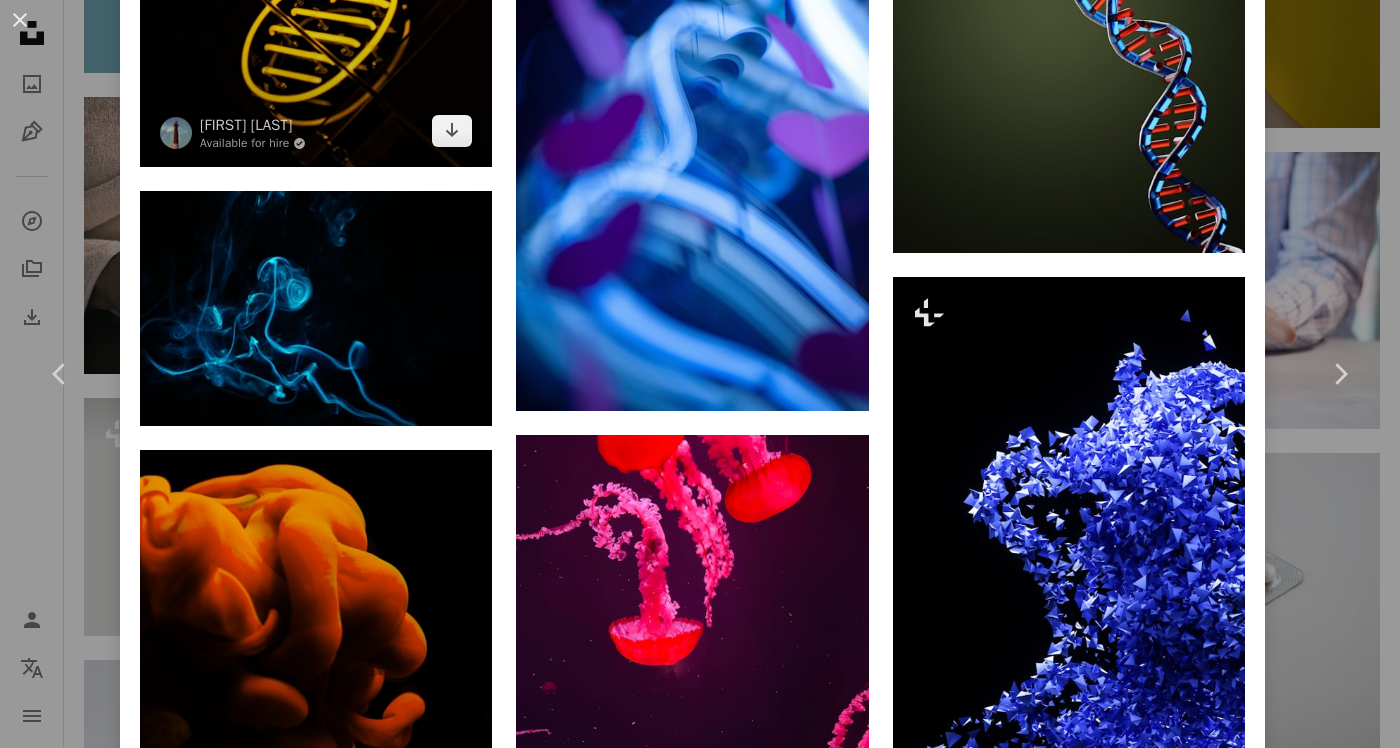 scroll, scrollTop: 9983, scrollLeft: 0, axis: vertical 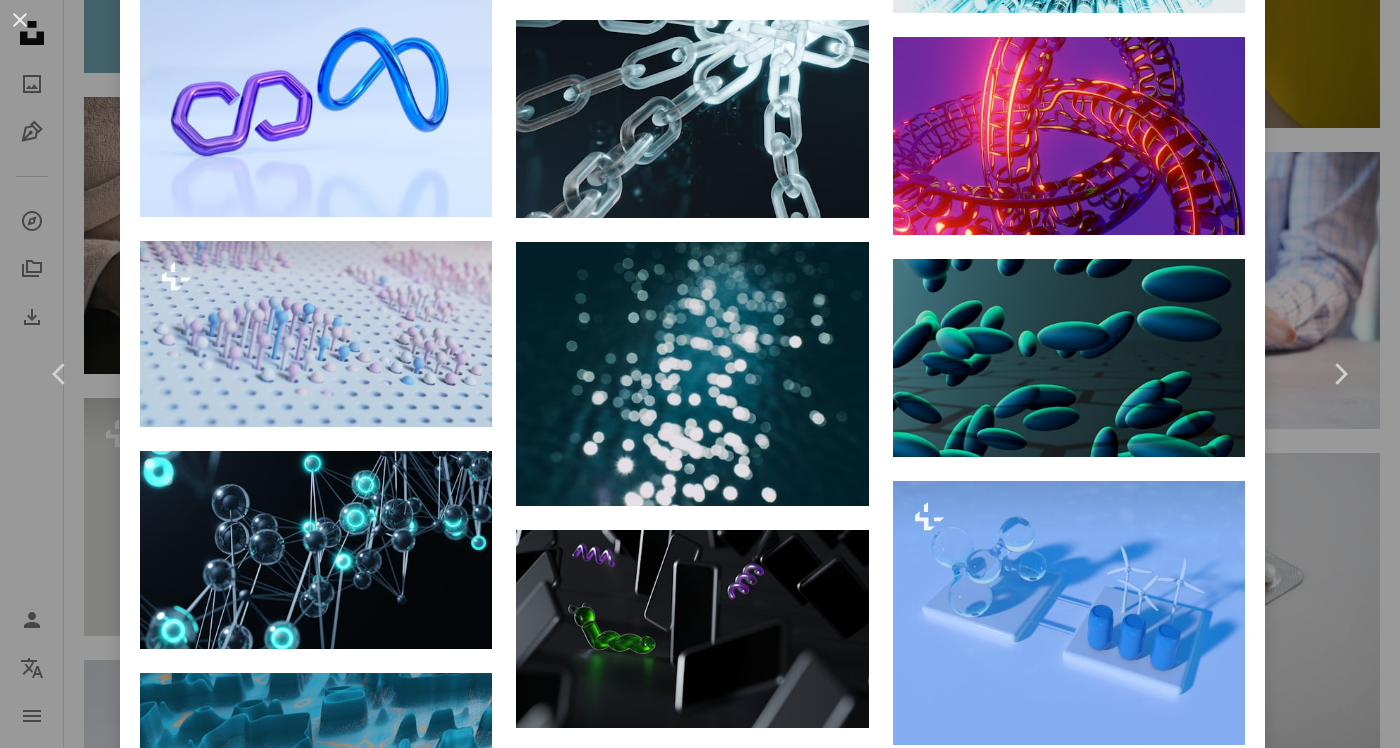 click at bounding box center [316, 91] 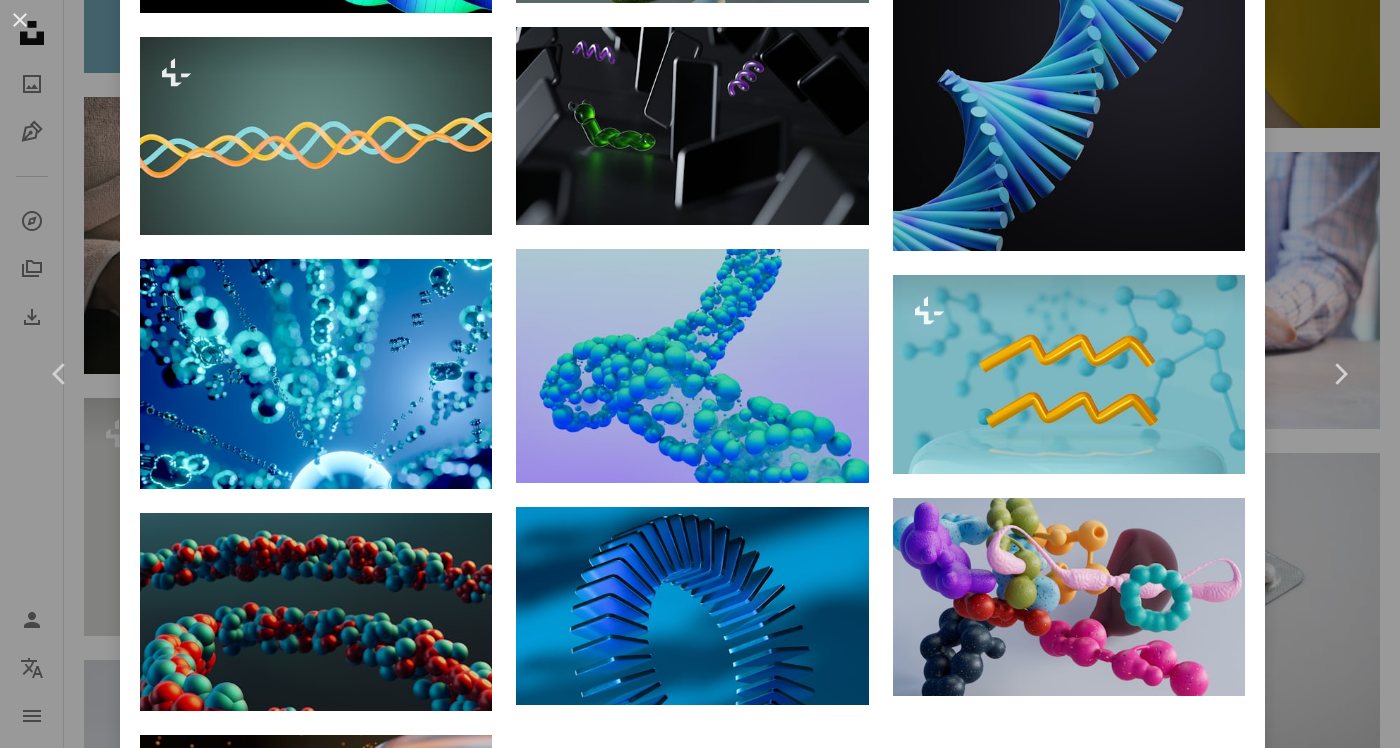 scroll, scrollTop: 2317, scrollLeft: 0, axis: vertical 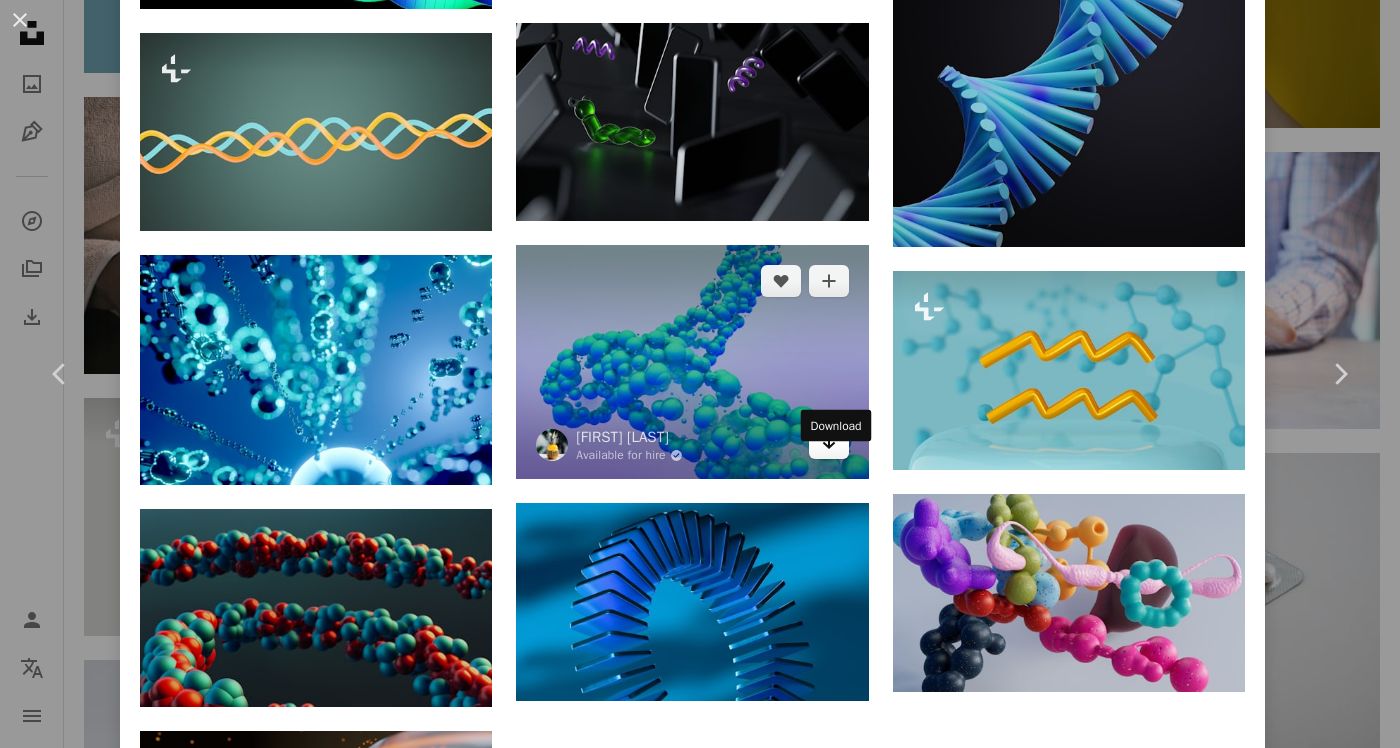 click on "Arrow pointing down" at bounding box center (829, 443) 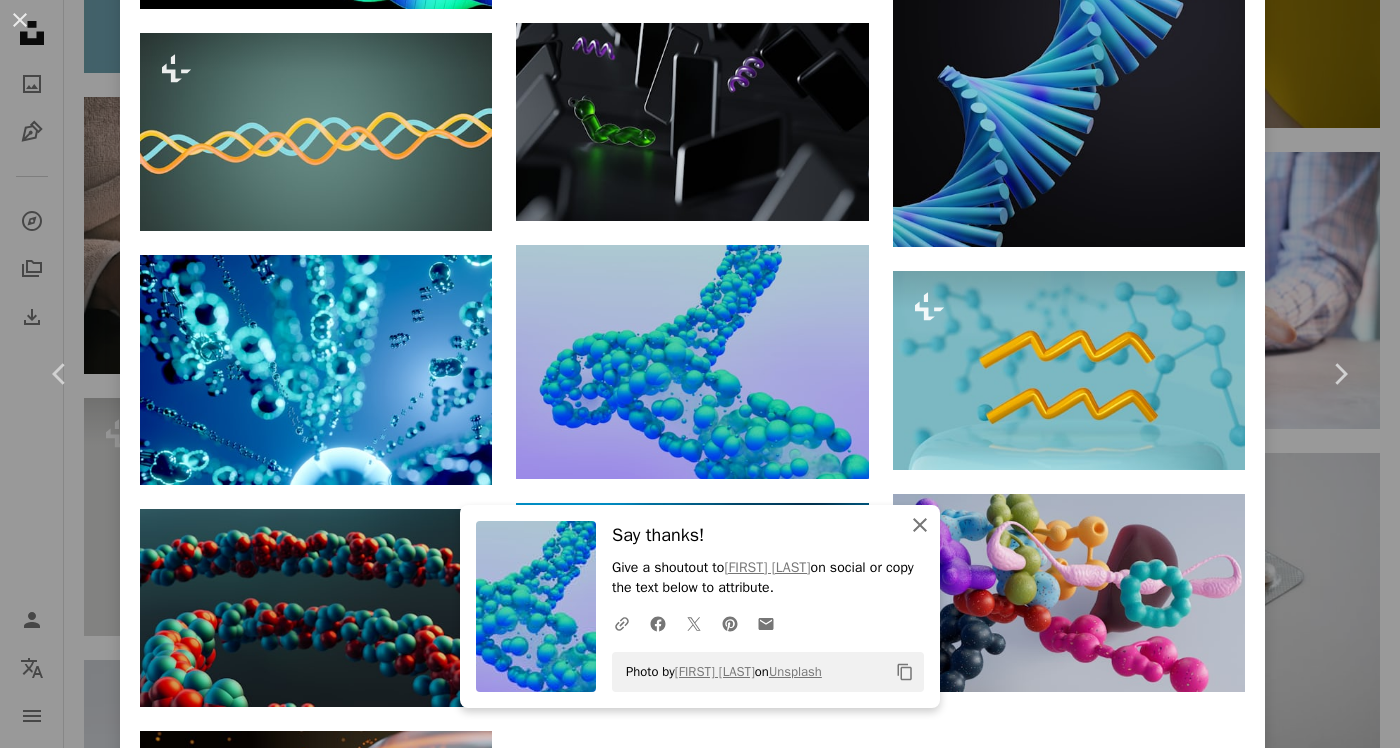 click 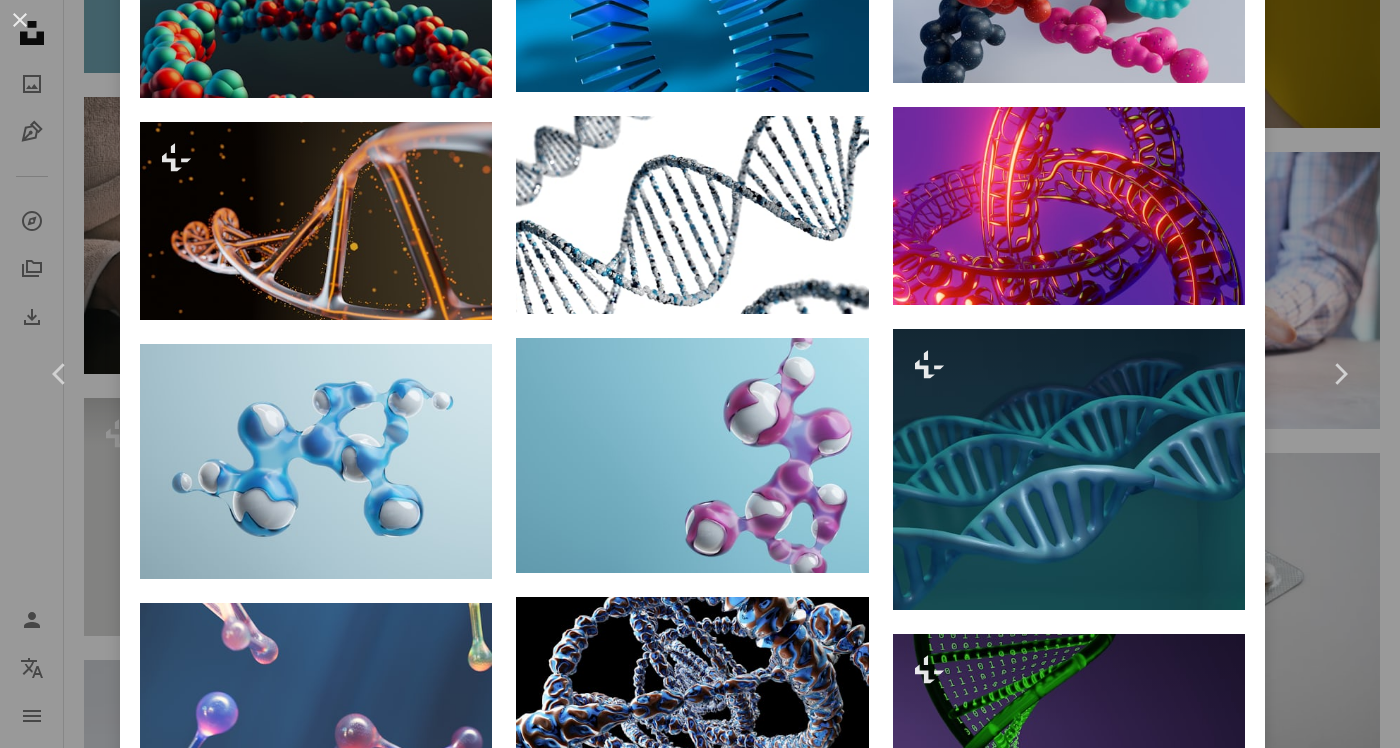 scroll, scrollTop: 2928, scrollLeft: 0, axis: vertical 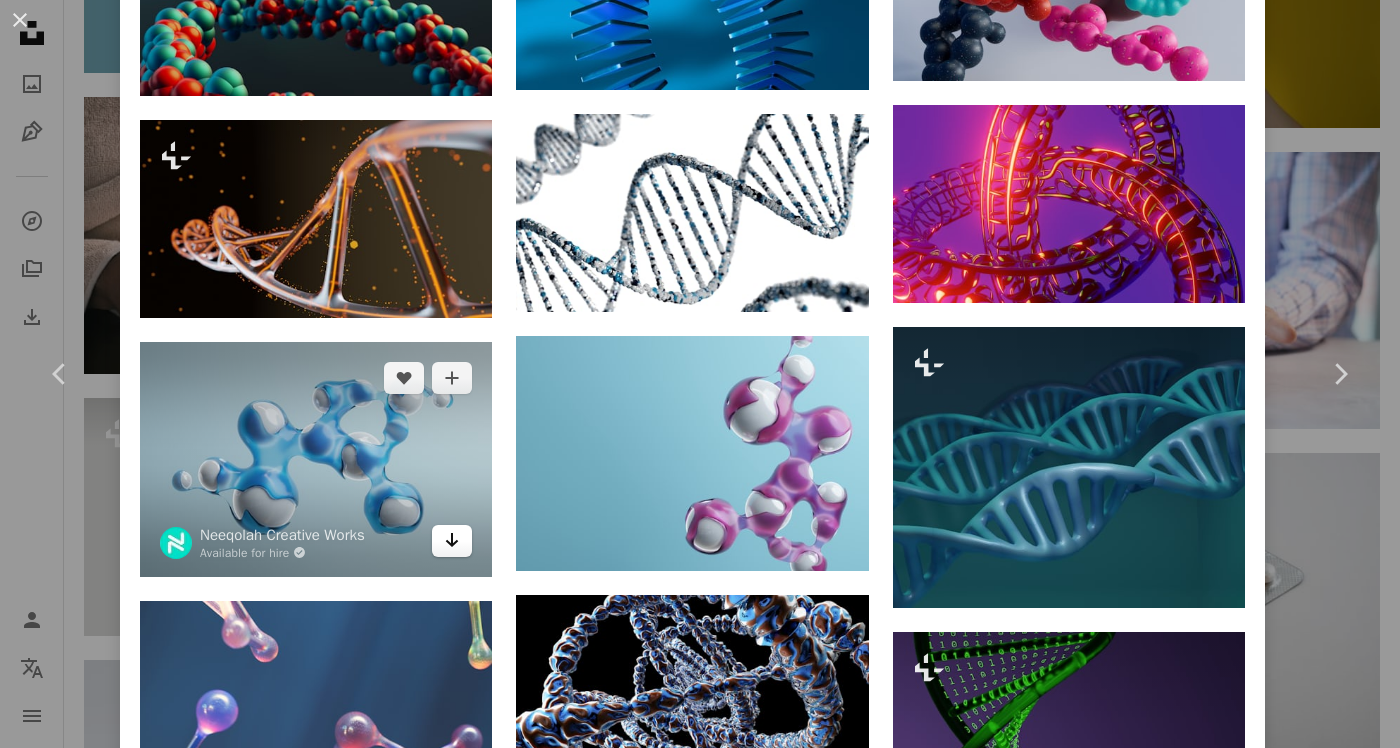 click on "Arrow pointing down" 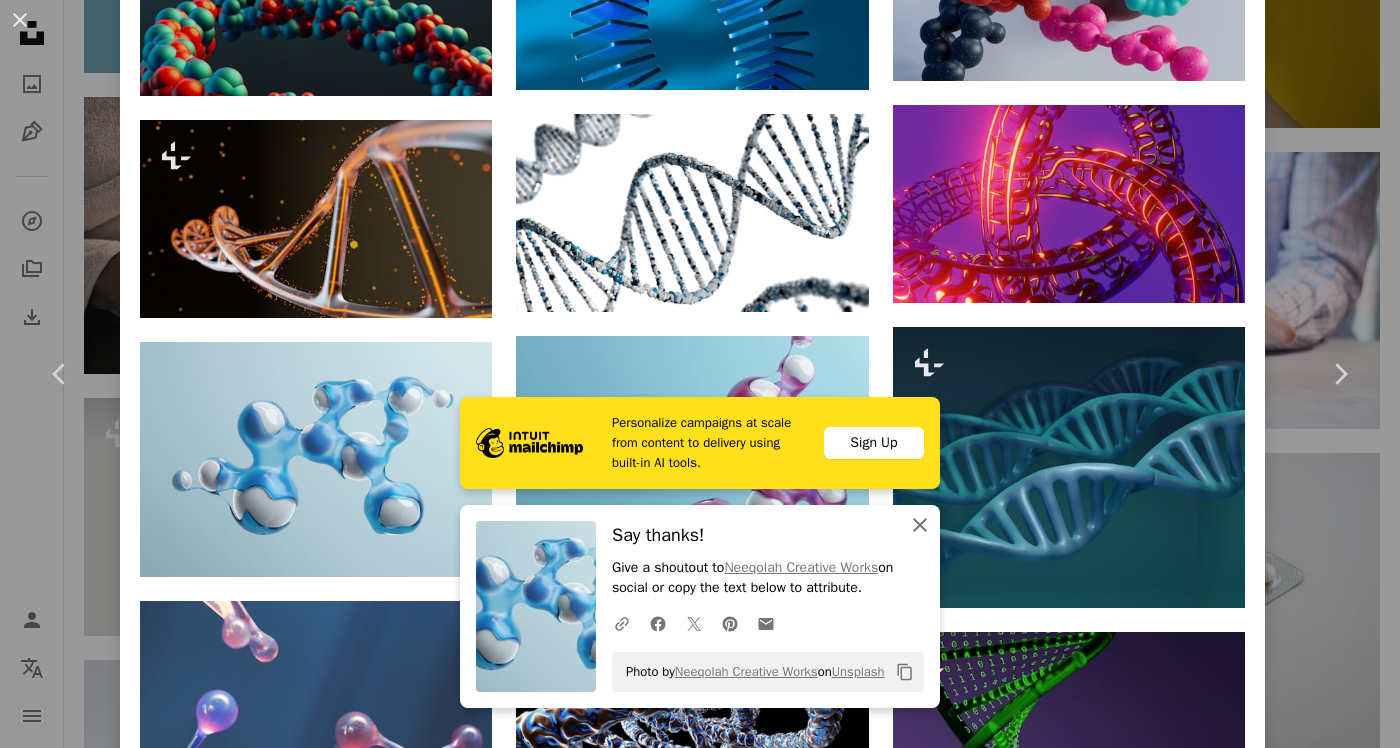 click on "An X shape" 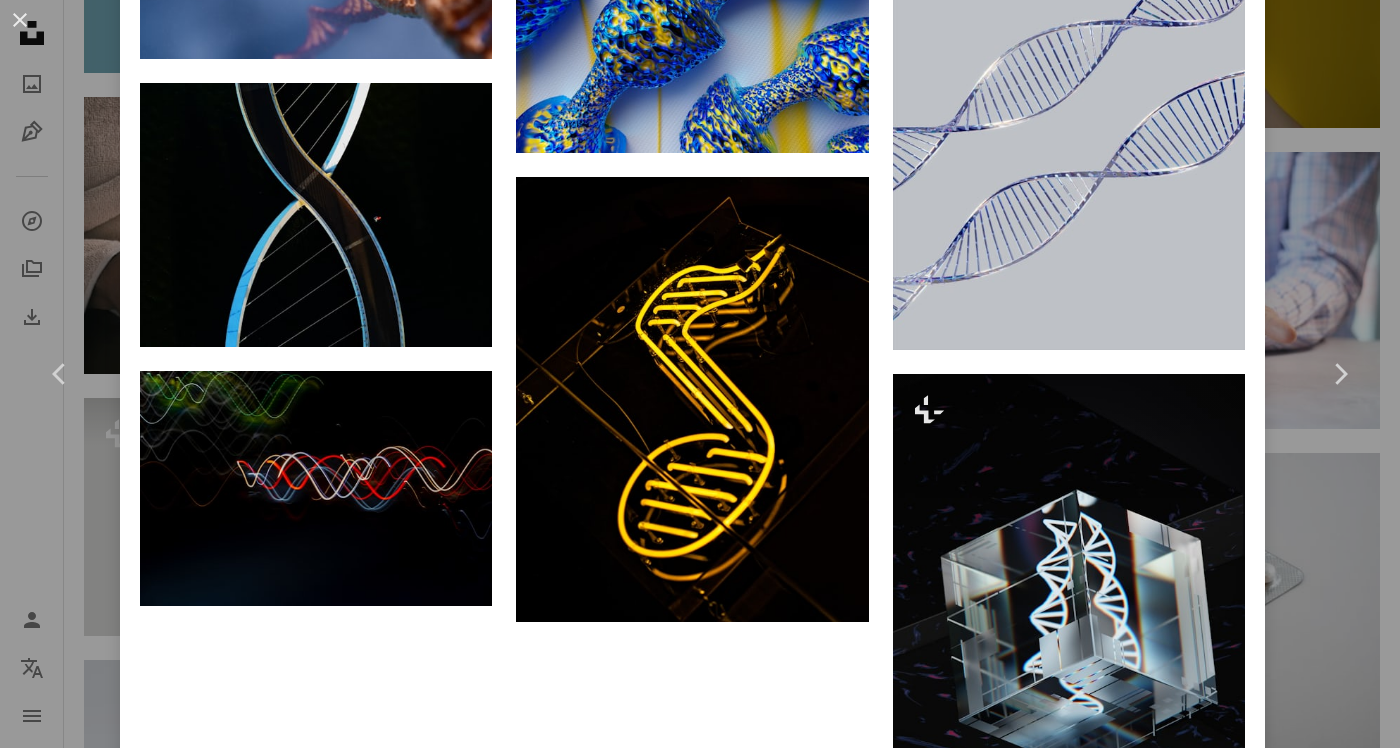 scroll, scrollTop: 4710, scrollLeft: 0, axis: vertical 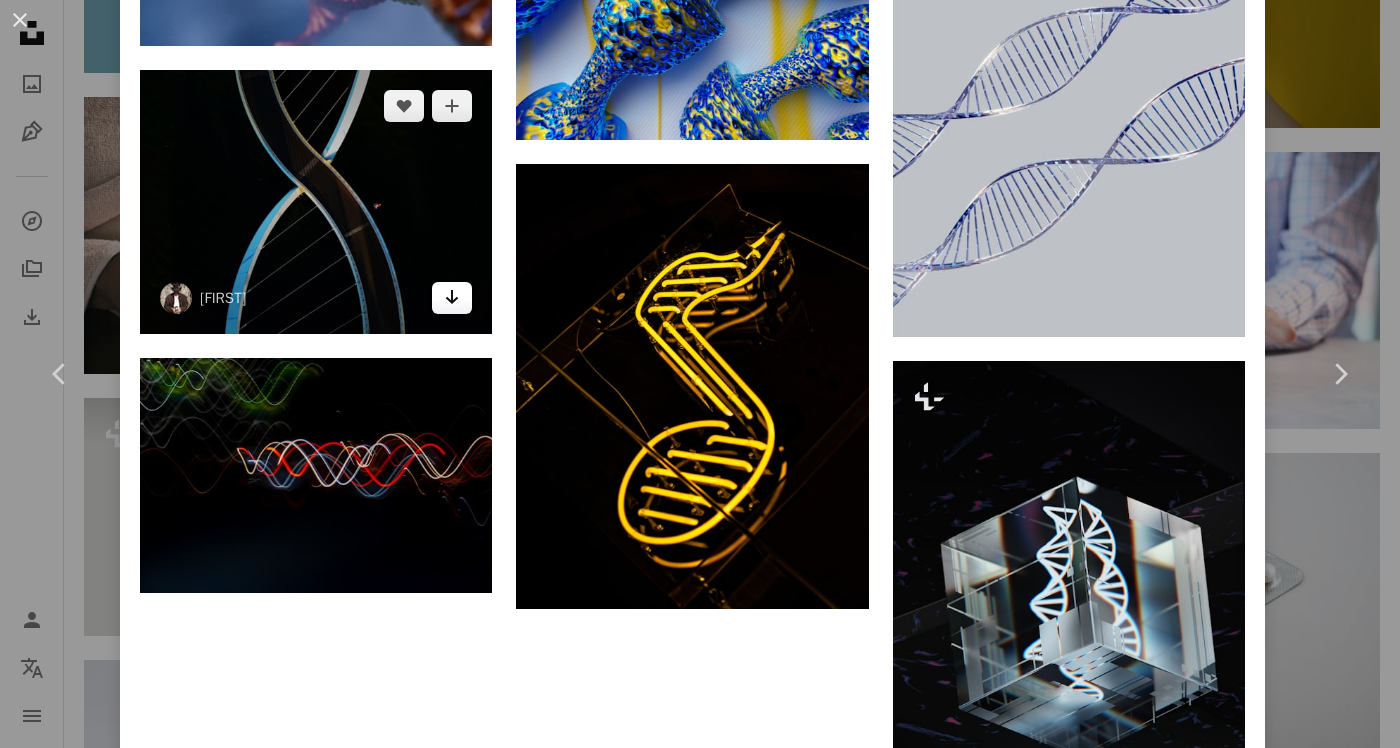 click on "Arrow pointing down" 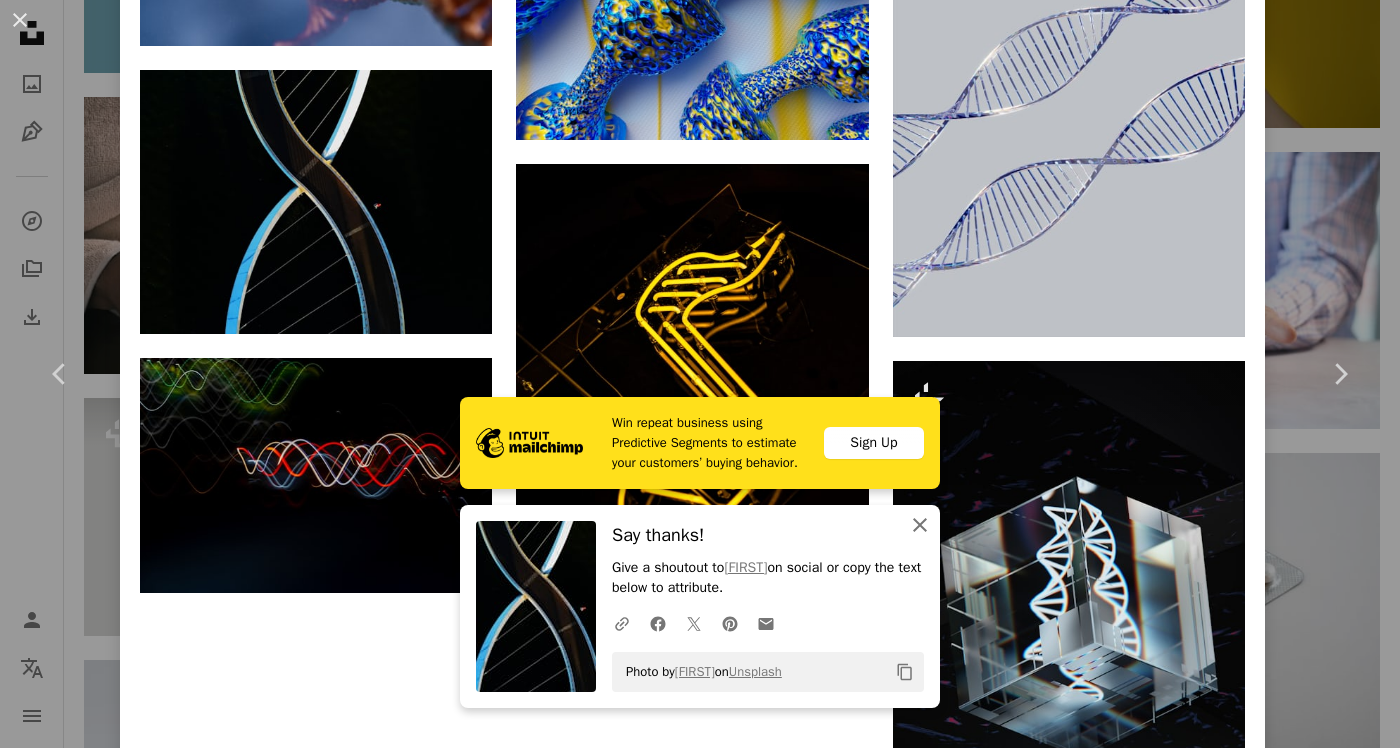 click on "An X shape" 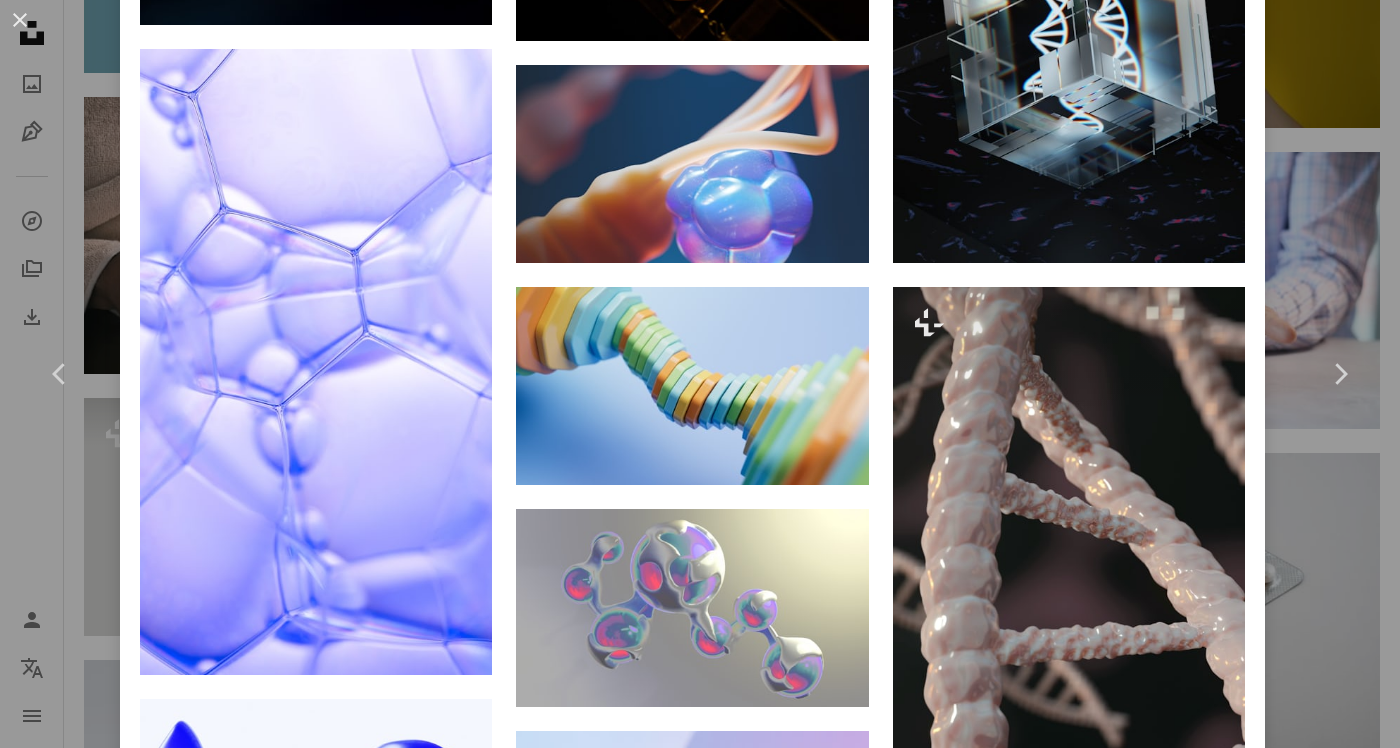 scroll, scrollTop: 5280, scrollLeft: 0, axis: vertical 